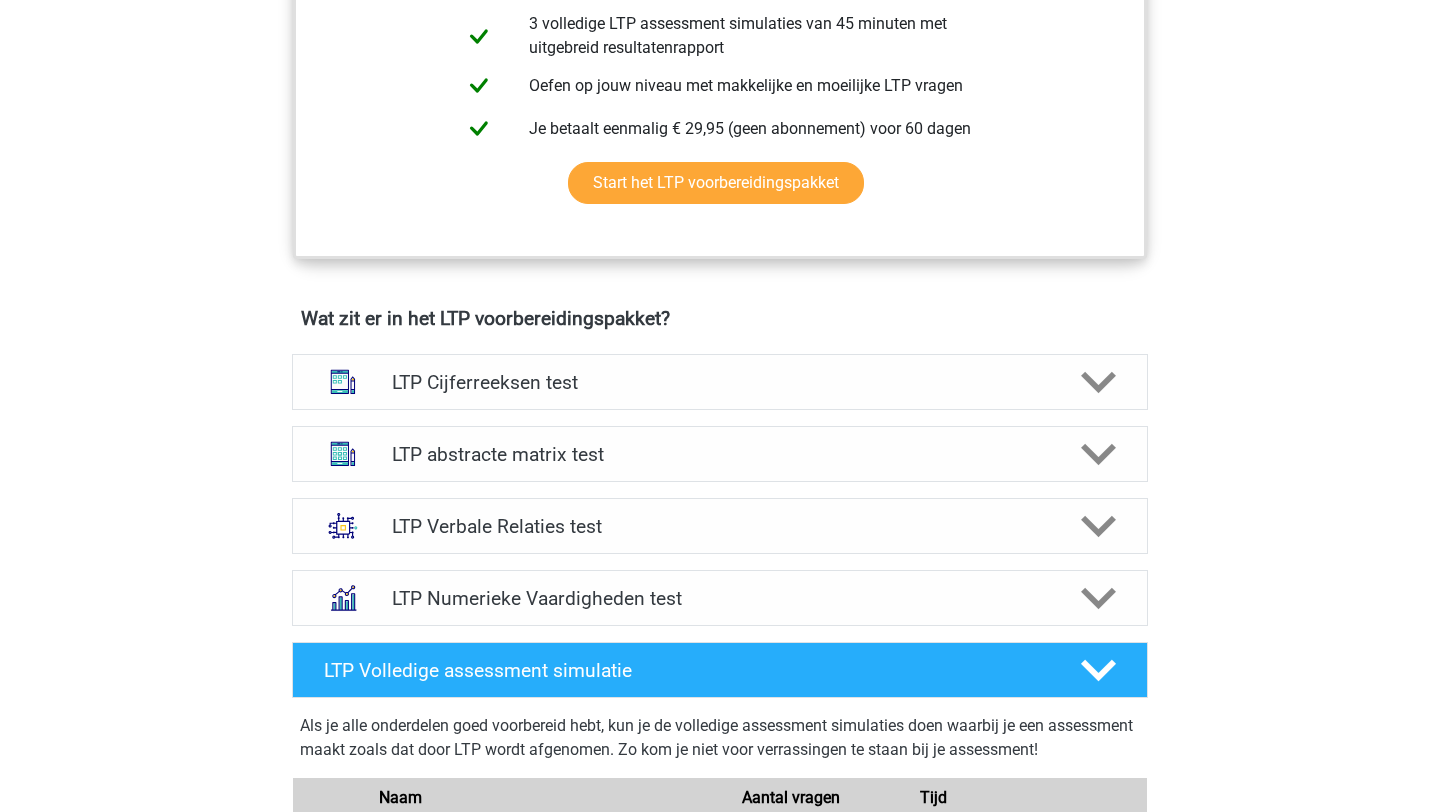 scroll, scrollTop: 1016, scrollLeft: 0, axis: vertical 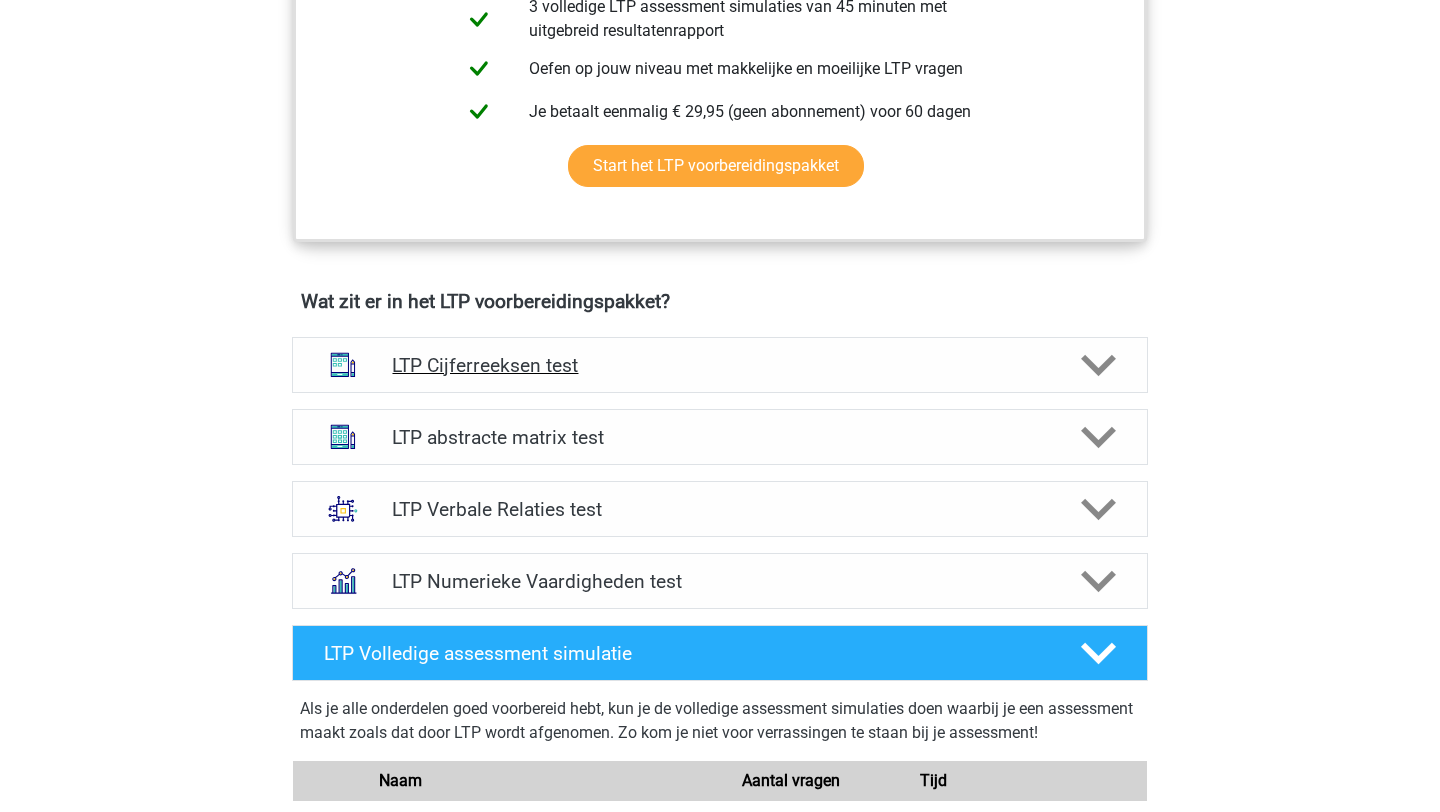 click at bounding box center (343, 365) 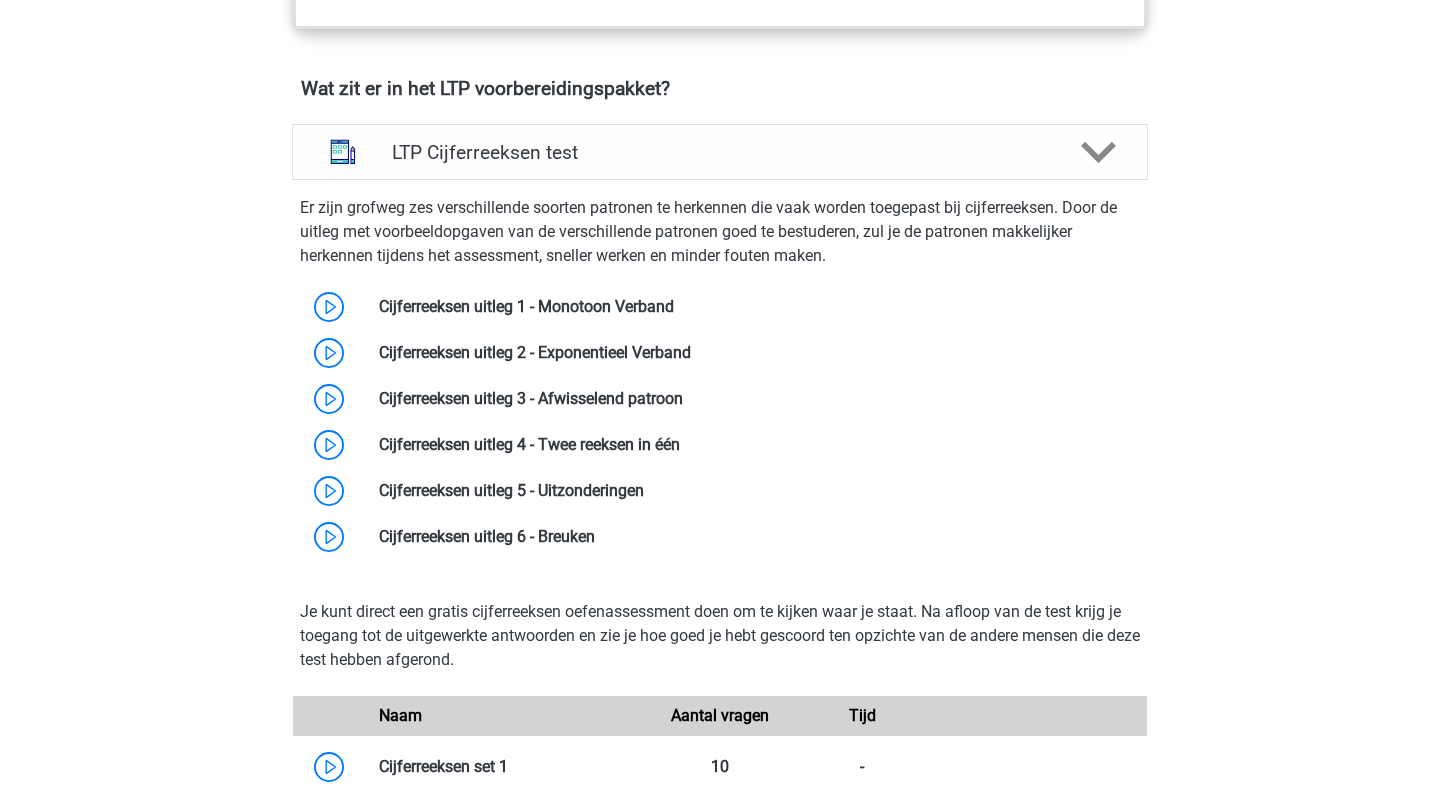 scroll, scrollTop: 1230, scrollLeft: 0, axis: vertical 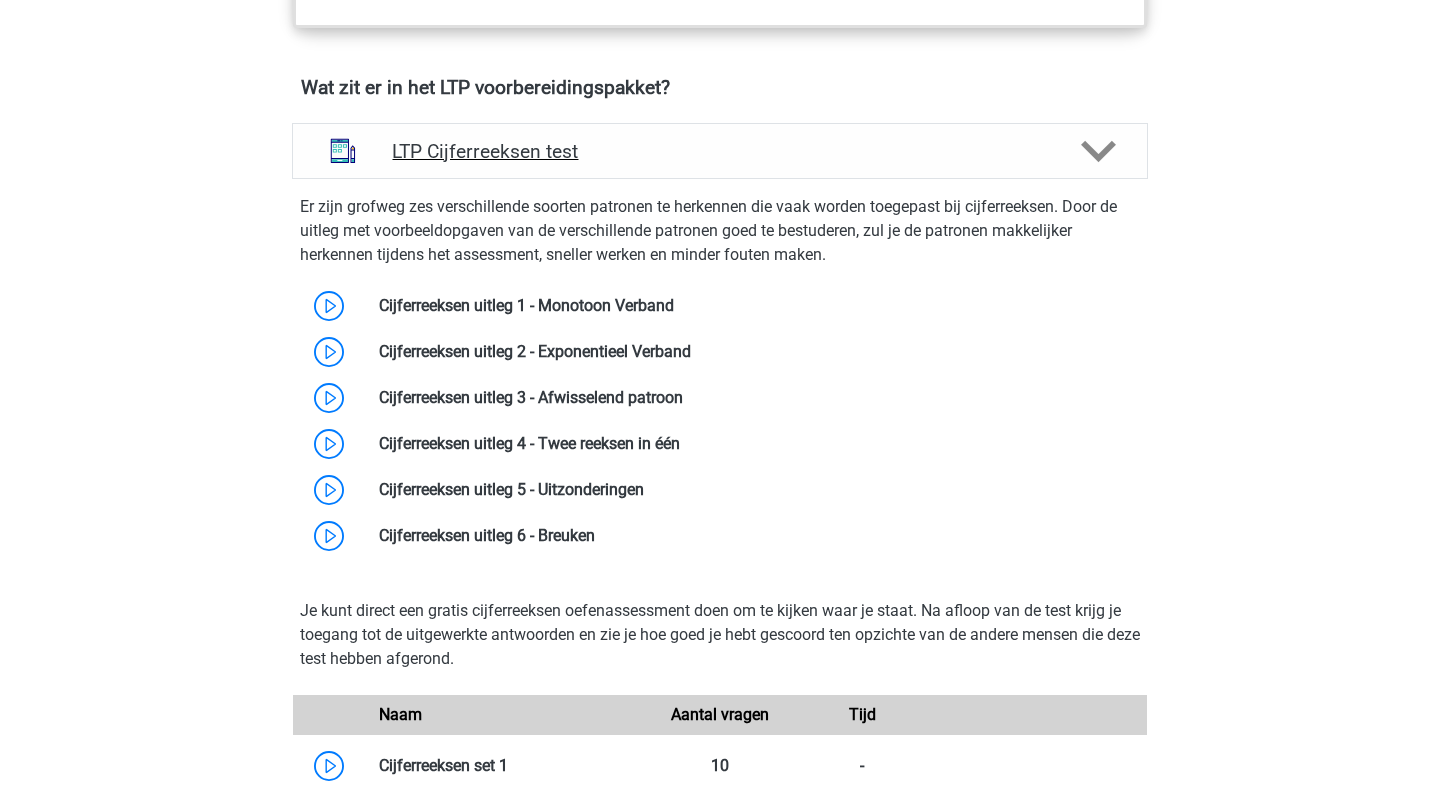 click on "LTP Cijferreeksen test" at bounding box center [720, 151] 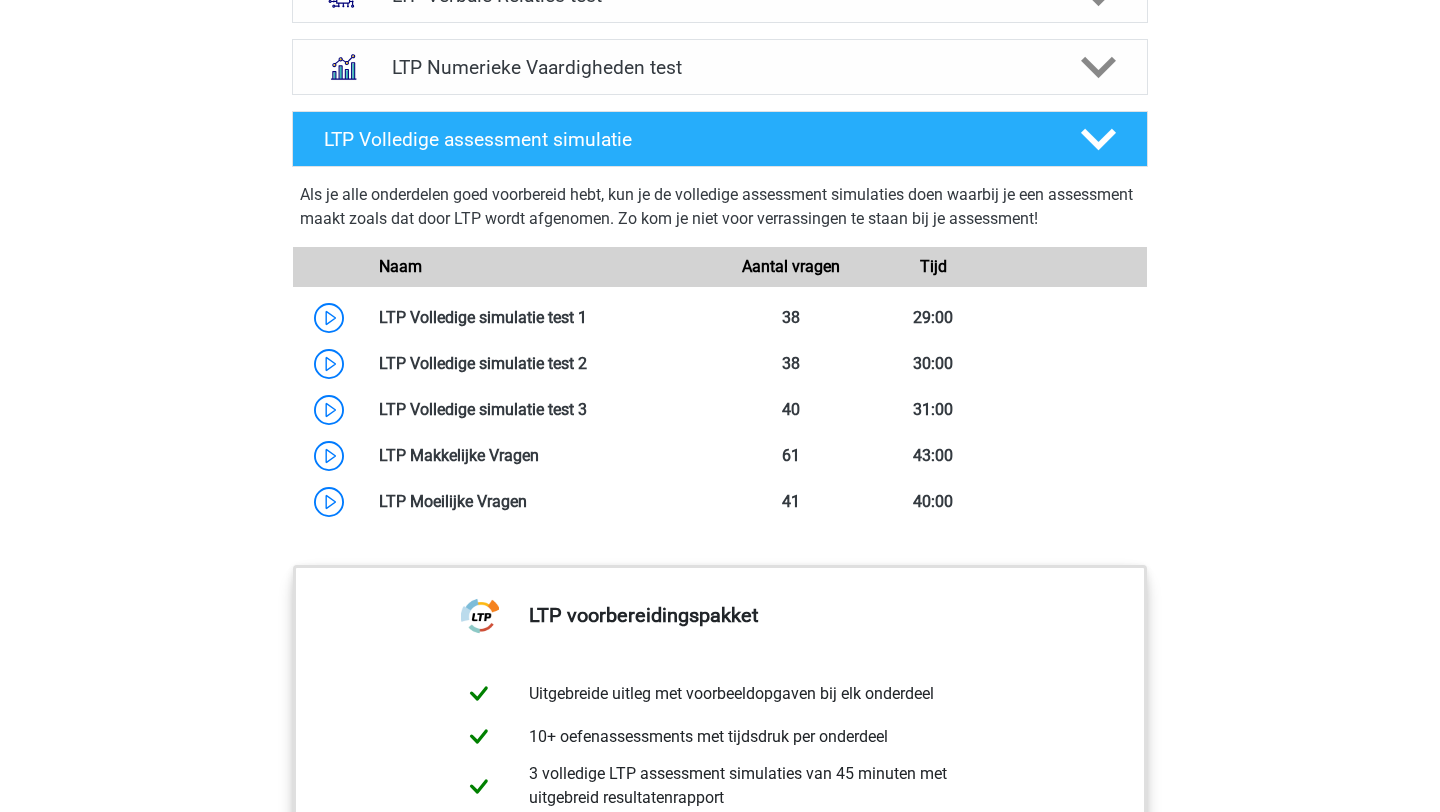 scroll, scrollTop: 1463, scrollLeft: 0, axis: vertical 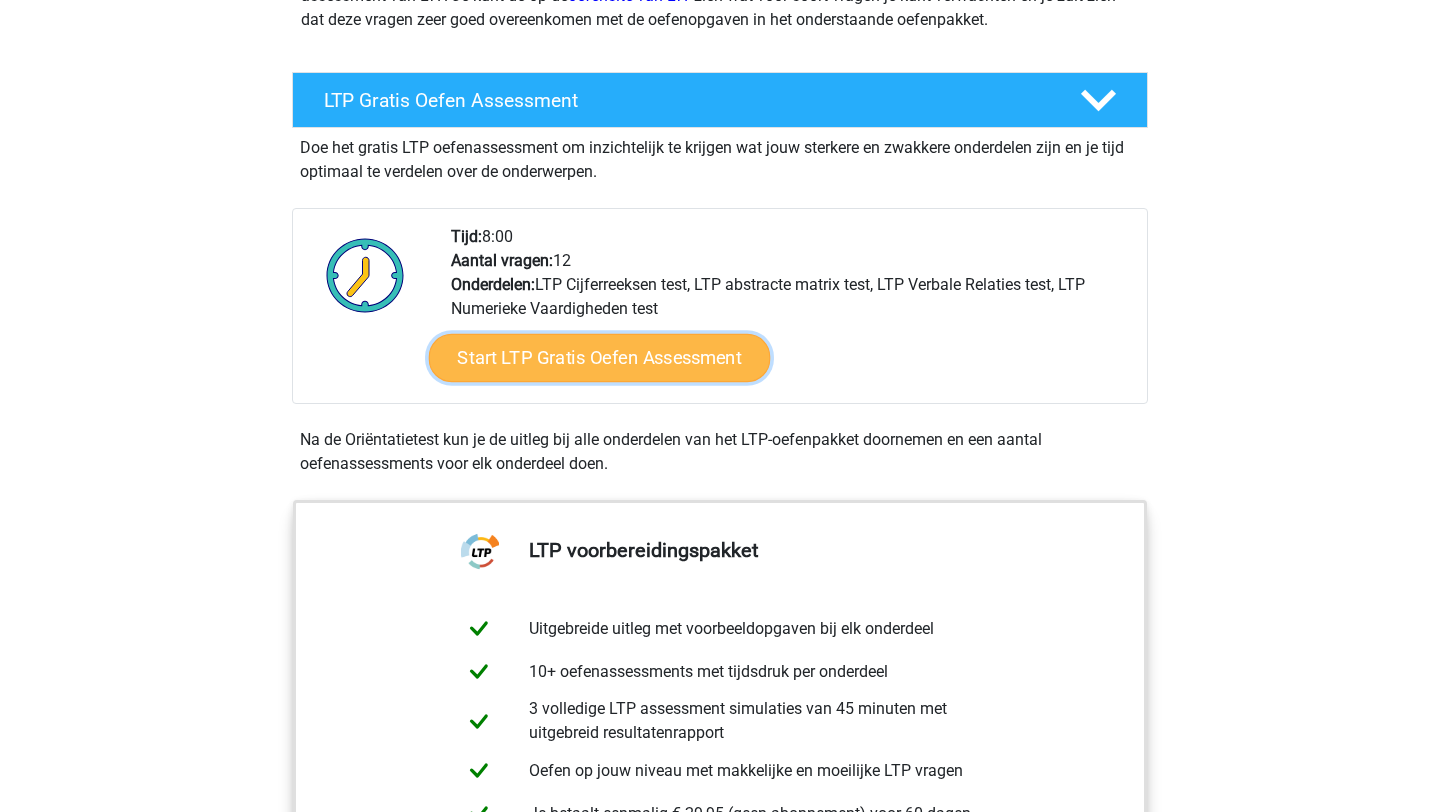 click on "Start LTP Gratis Oefen Assessment" at bounding box center [600, 358] 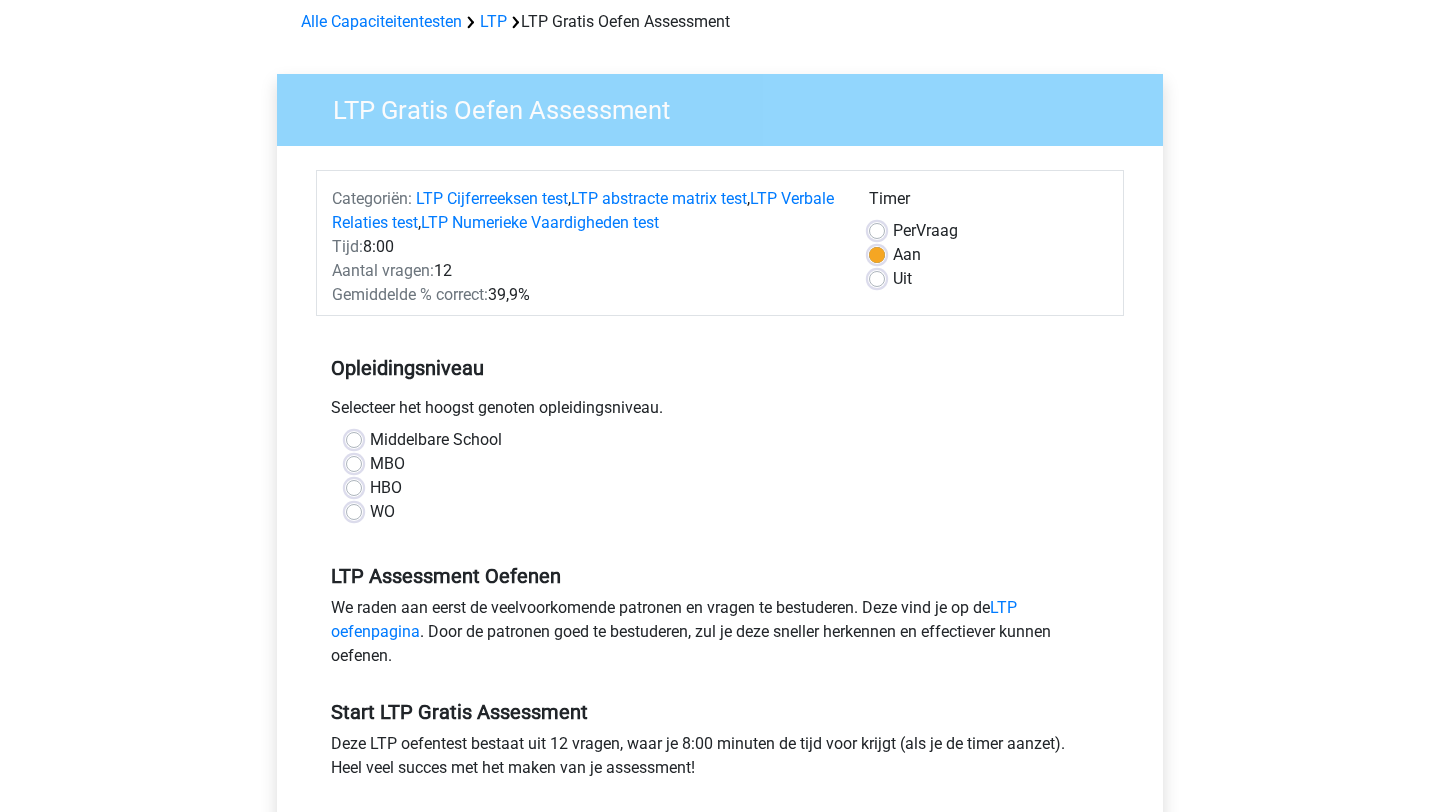 scroll, scrollTop: 135, scrollLeft: 0, axis: vertical 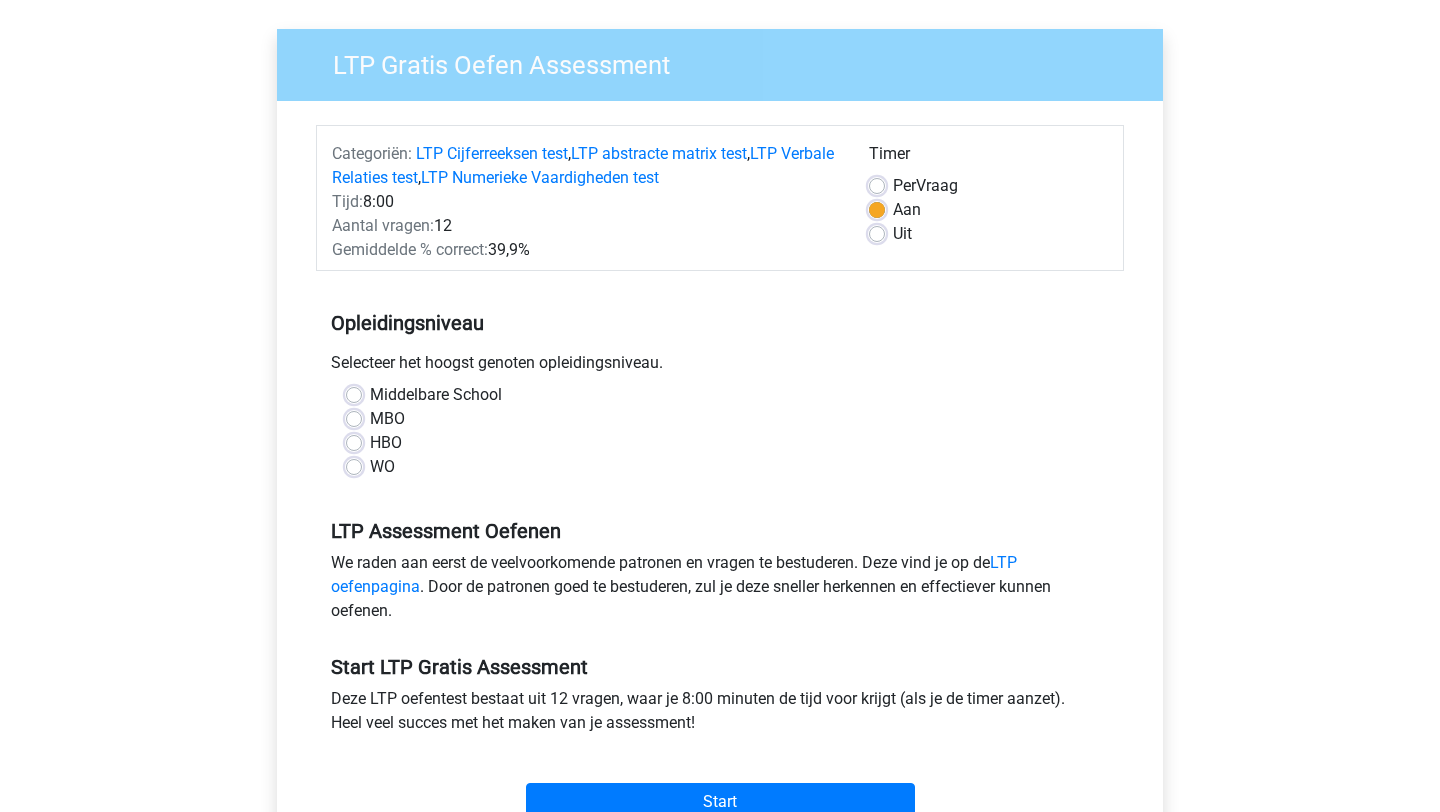 click on "WO" at bounding box center [382, 467] 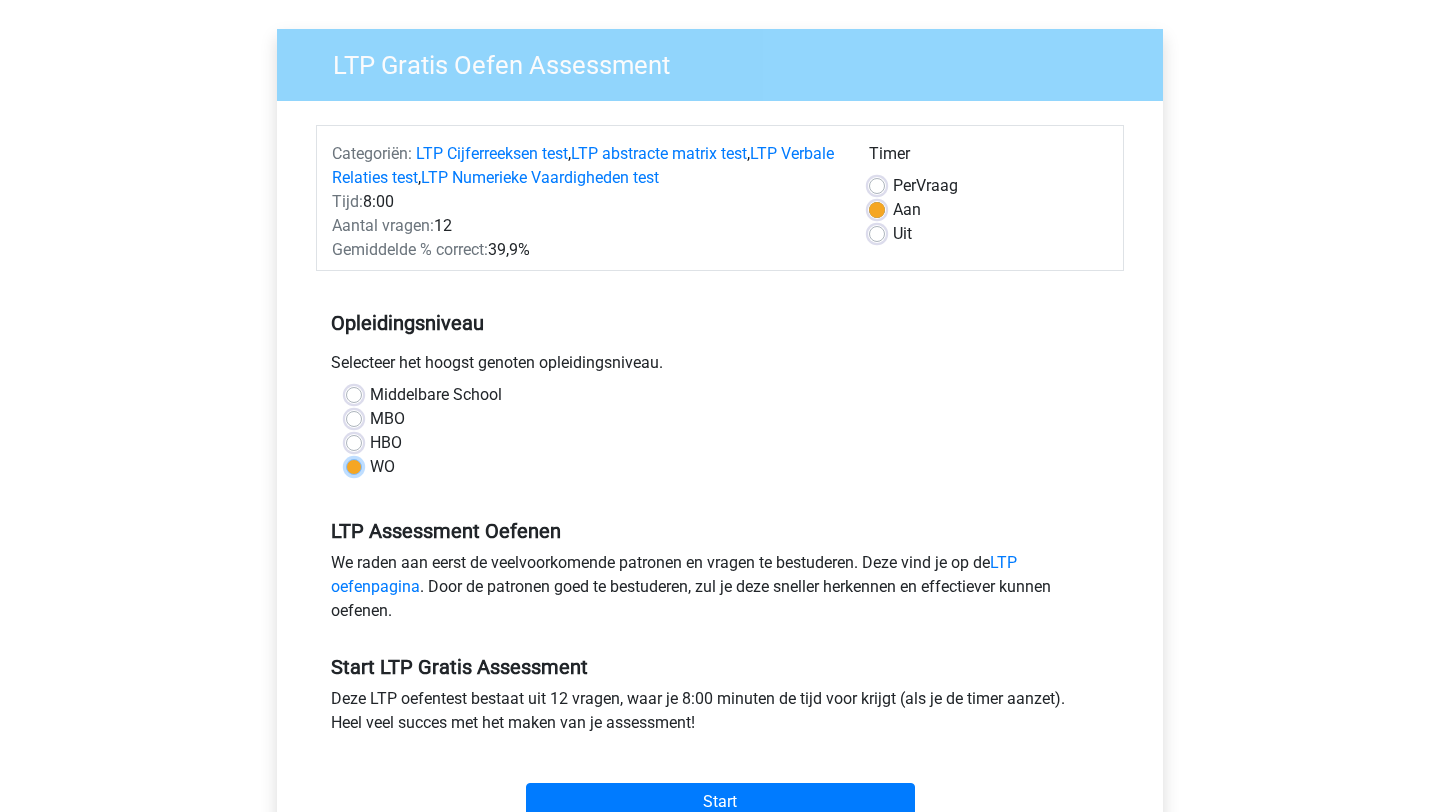 click on "WO" at bounding box center (354, 465) 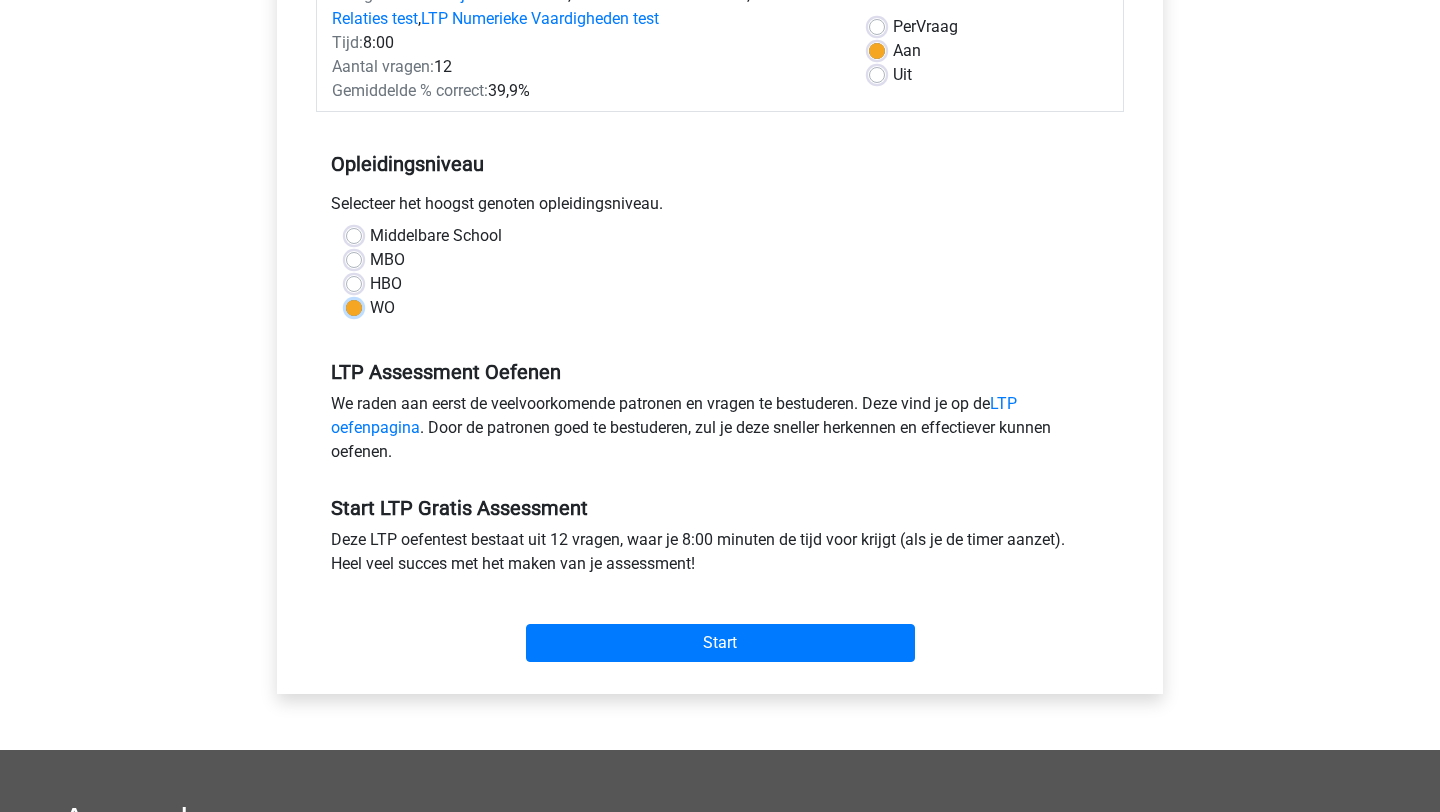 scroll, scrollTop: 342, scrollLeft: 0, axis: vertical 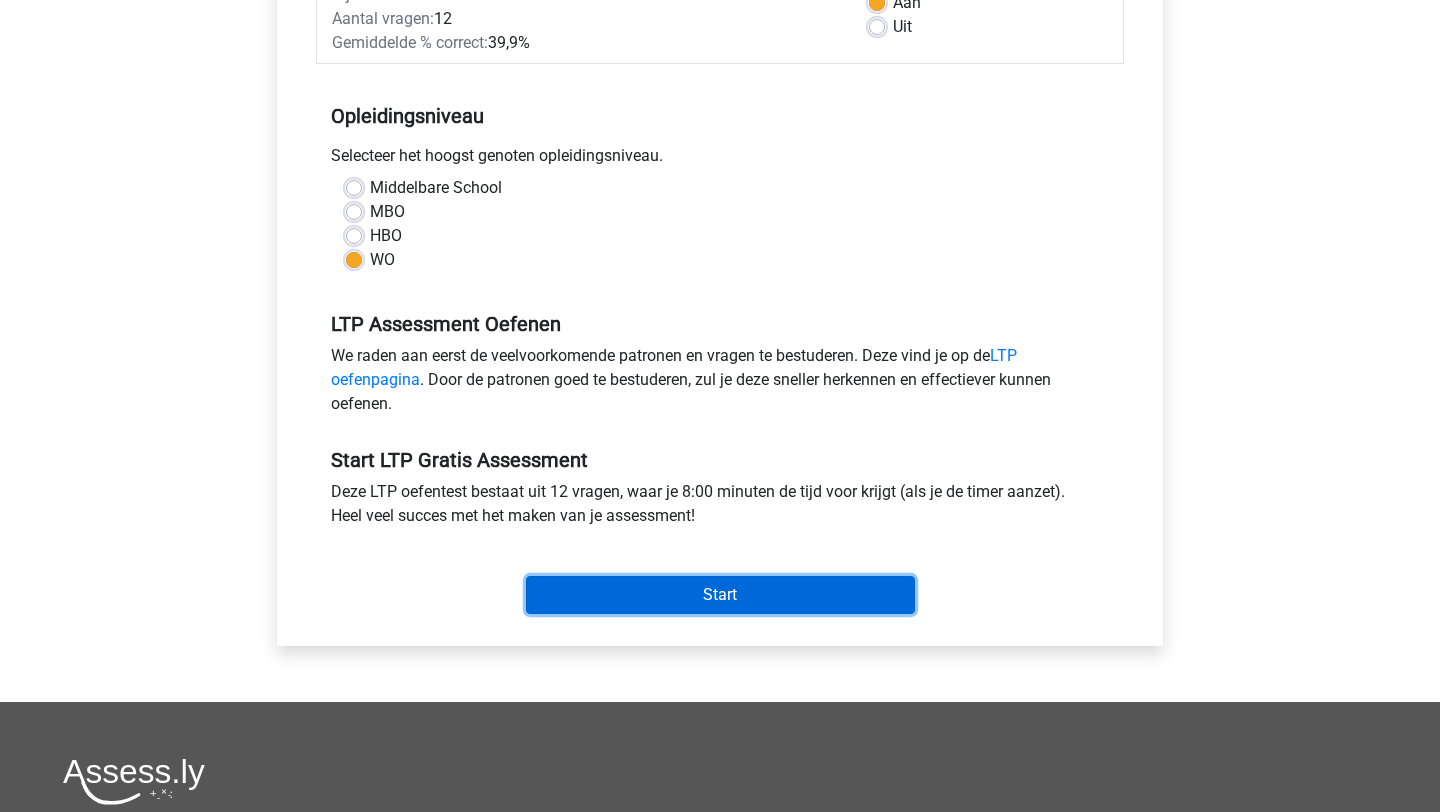 click on "Start" at bounding box center [720, 595] 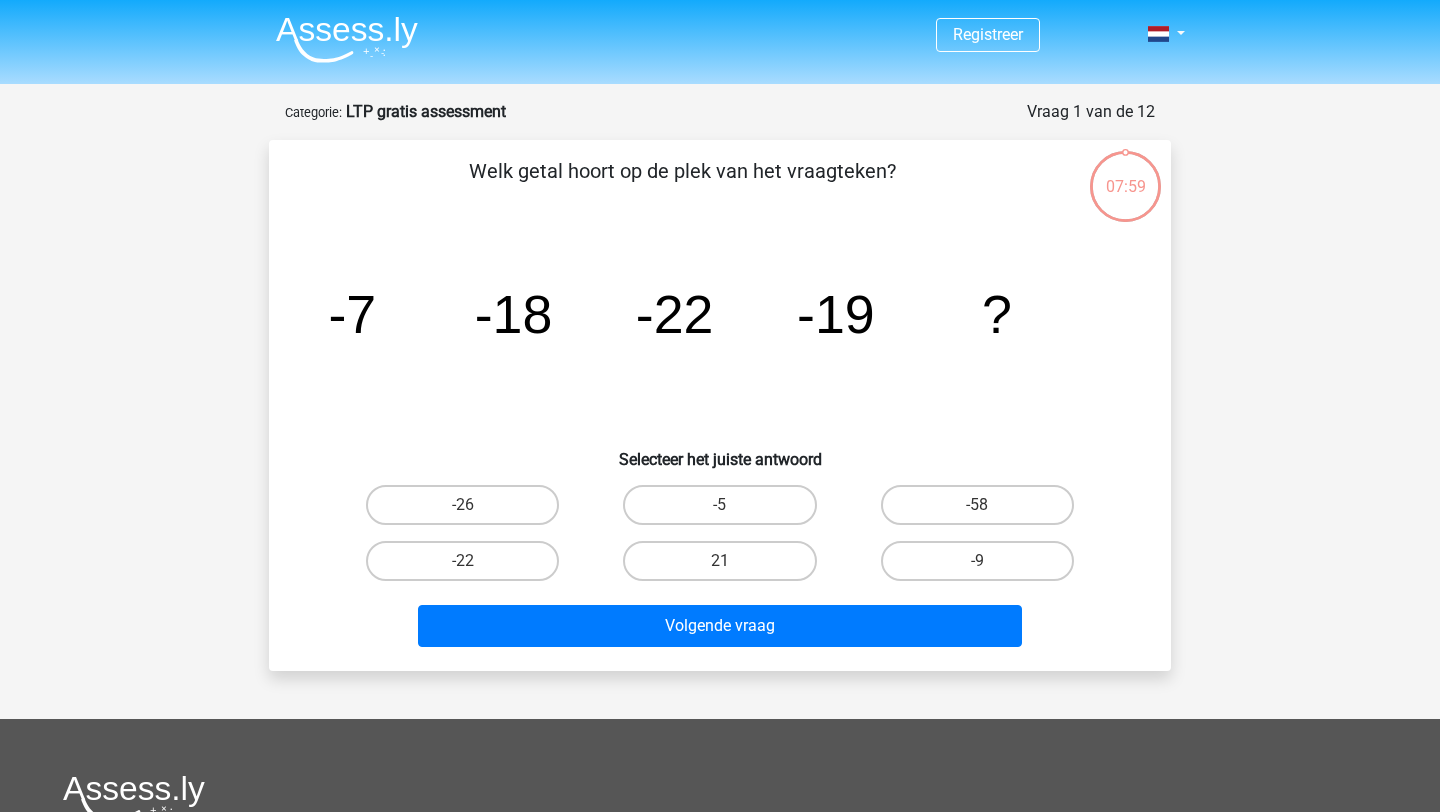 scroll, scrollTop: 0, scrollLeft: 0, axis: both 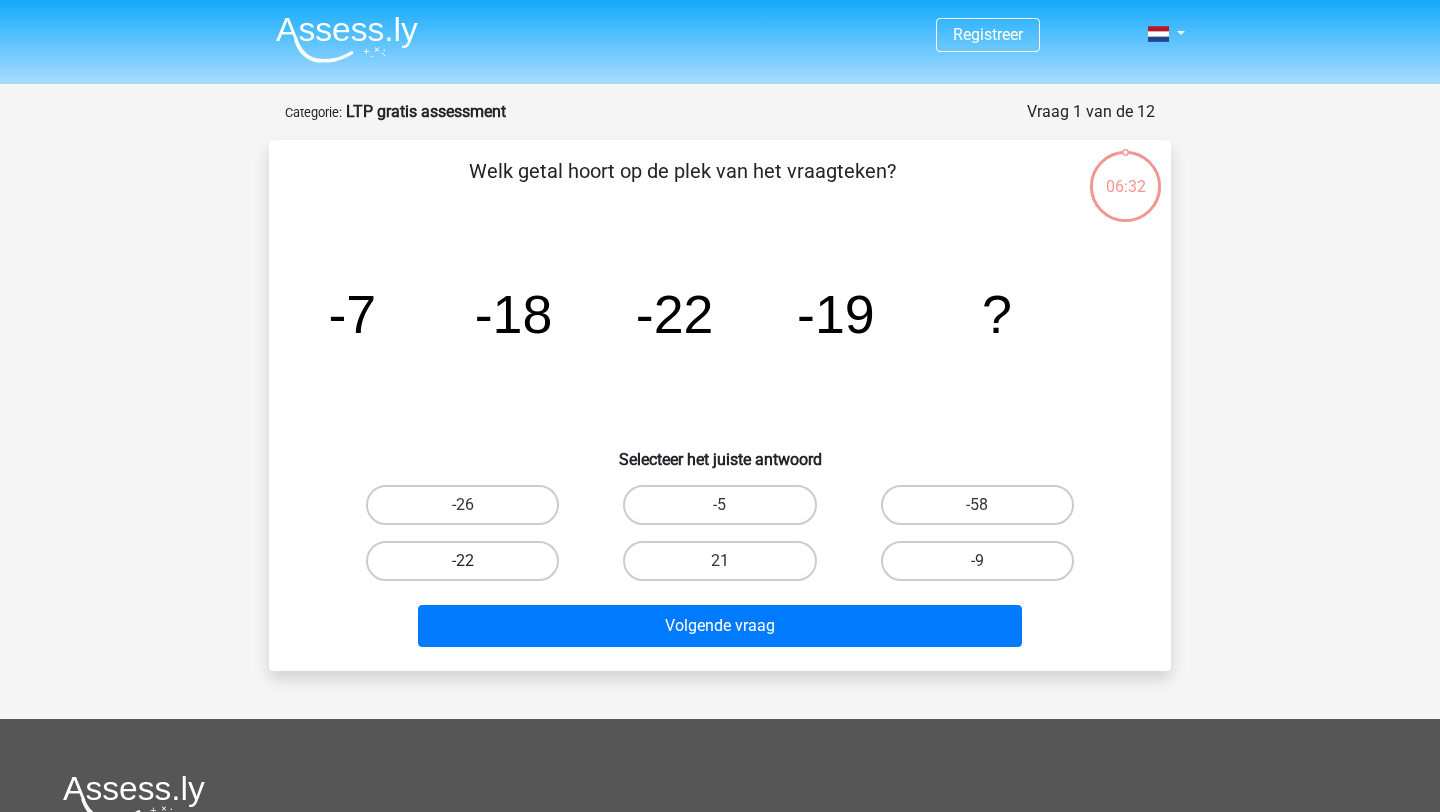 click on "-22" at bounding box center [462, 561] 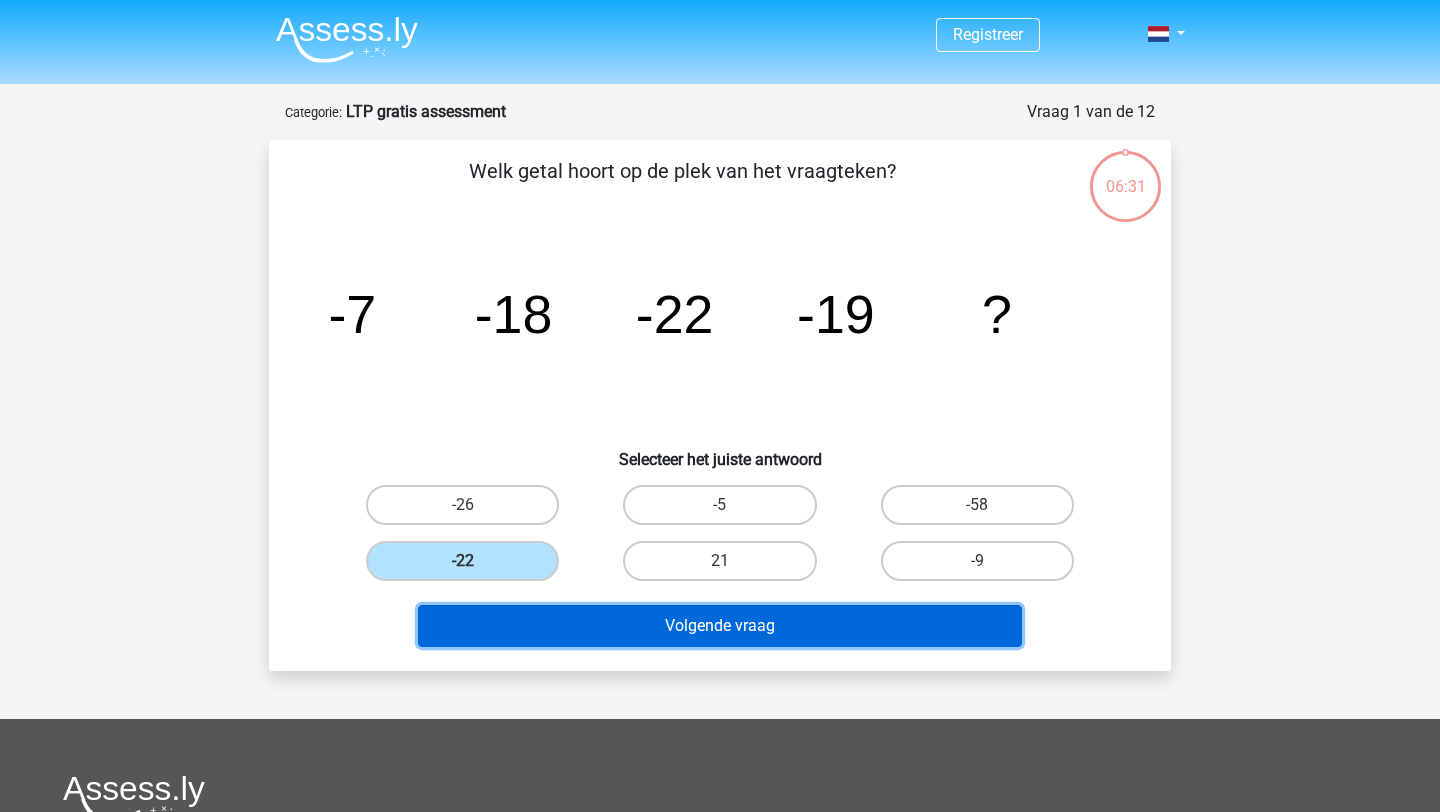 click on "Volgende vraag" at bounding box center (720, 626) 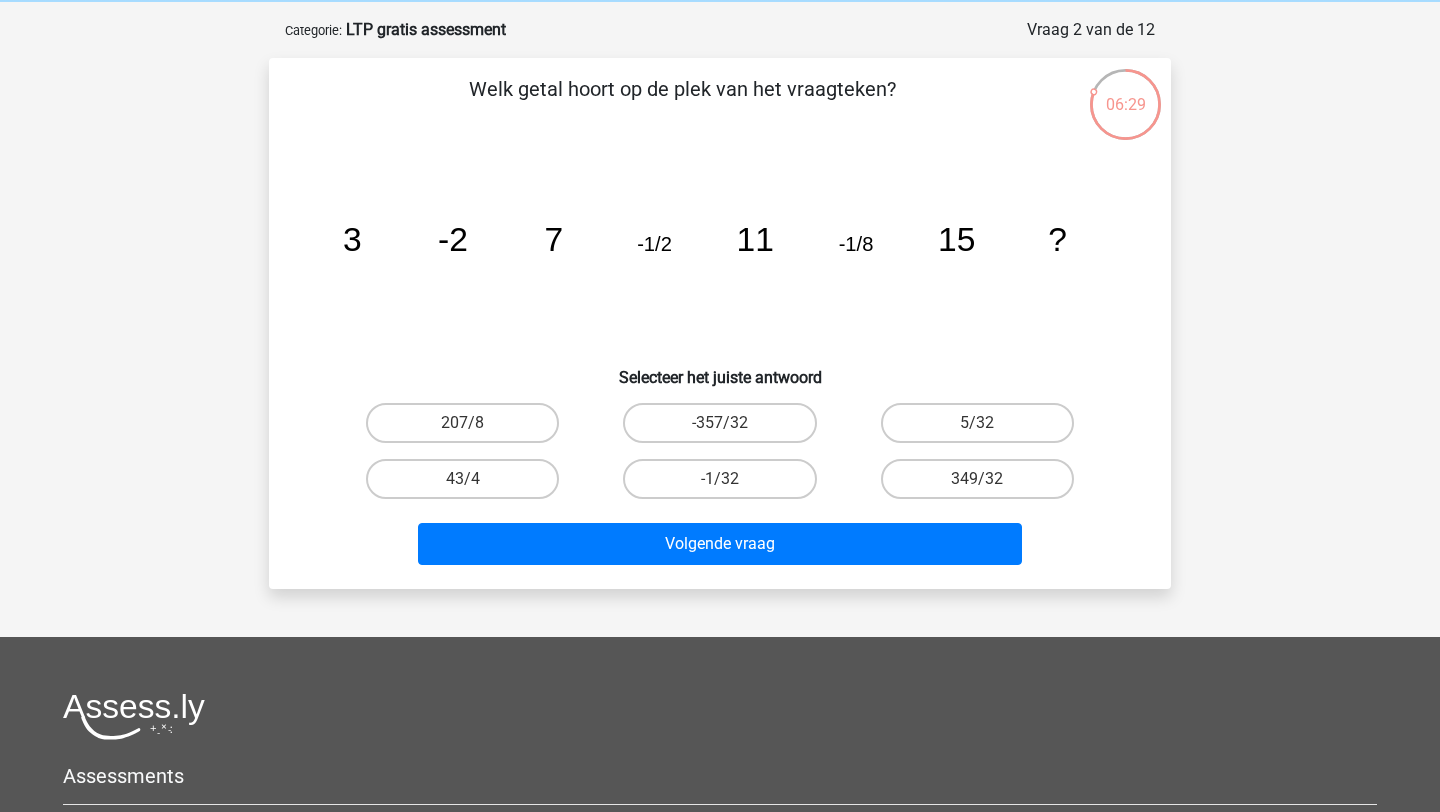 scroll, scrollTop: 81, scrollLeft: 0, axis: vertical 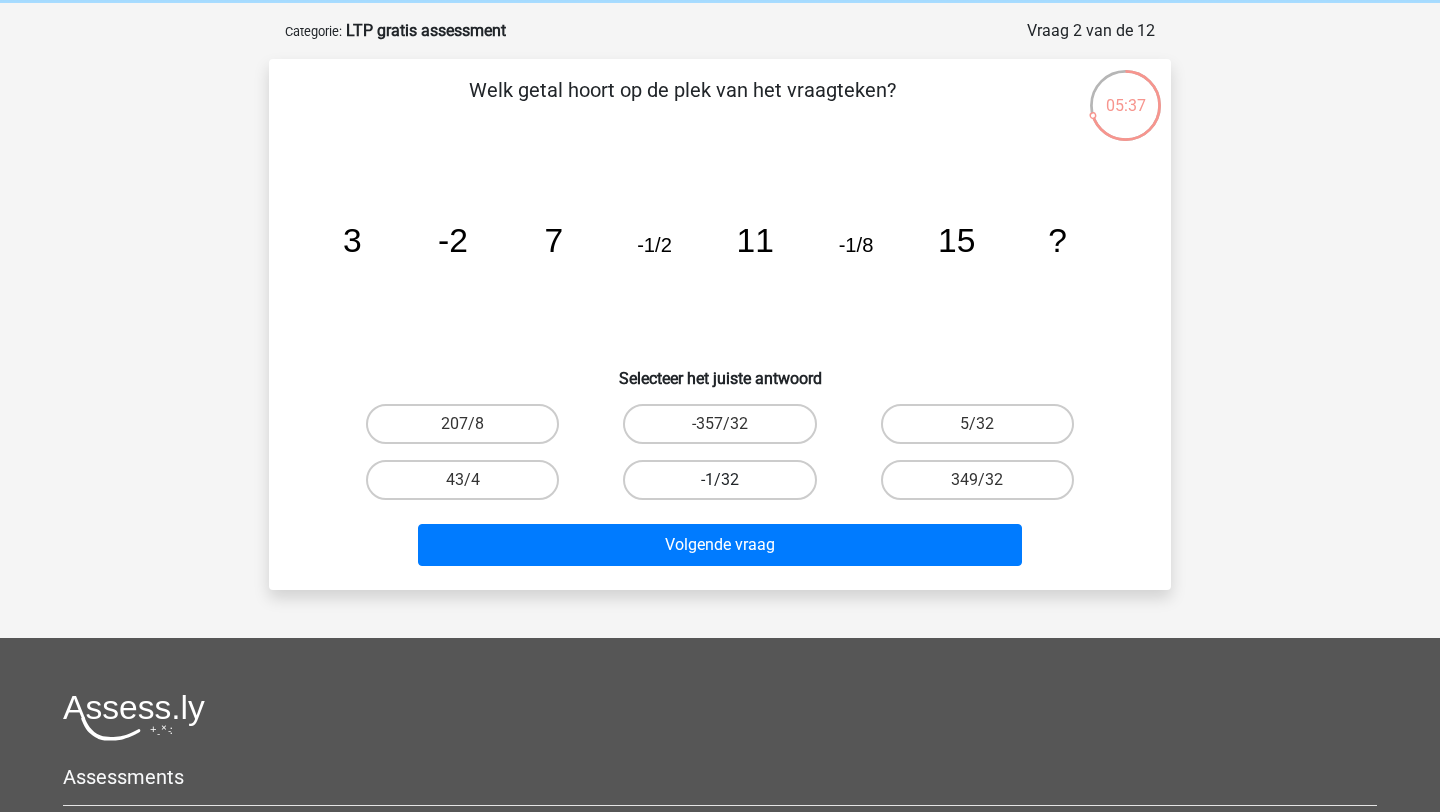 click on "-1/32" at bounding box center (719, 480) 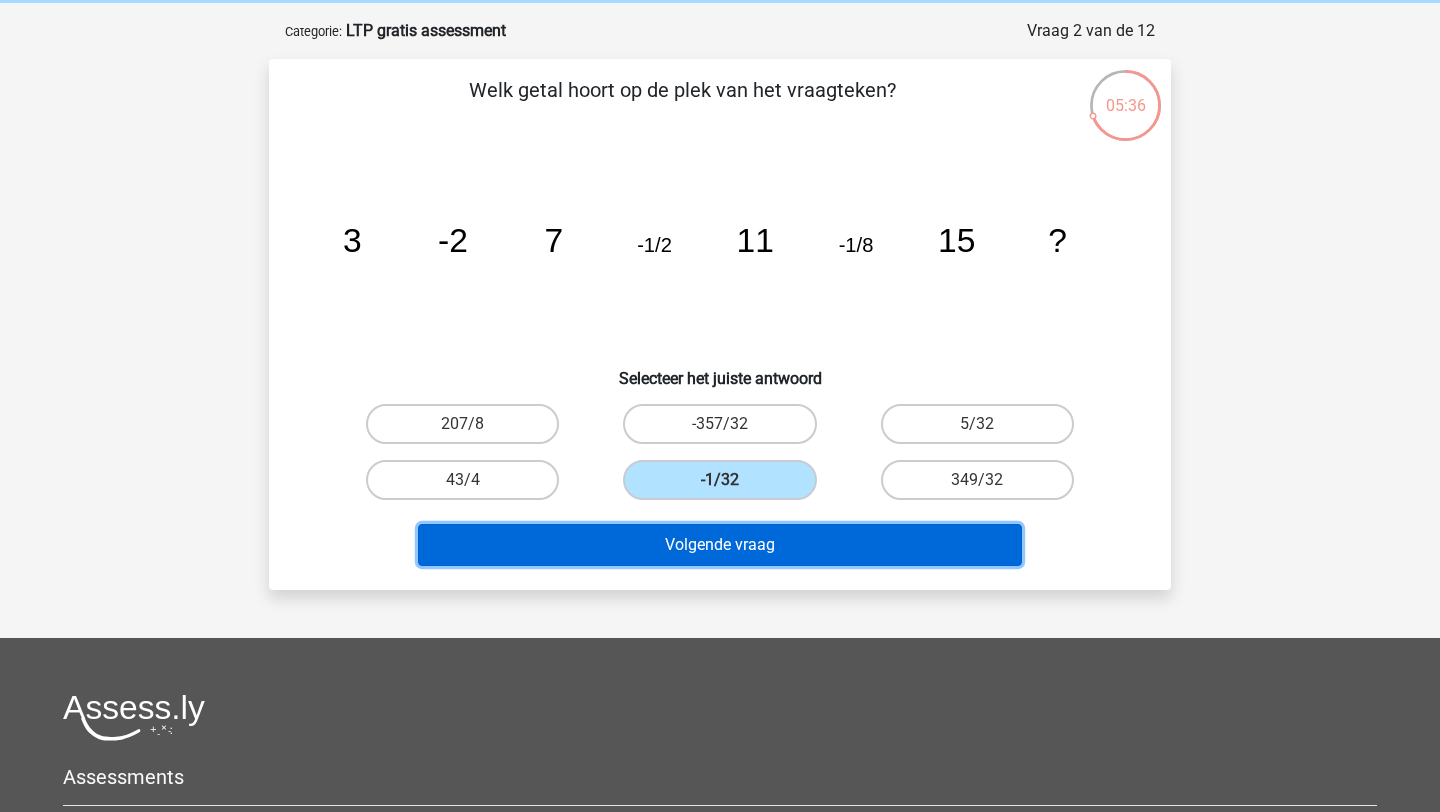 click on "Volgende vraag" at bounding box center [720, 545] 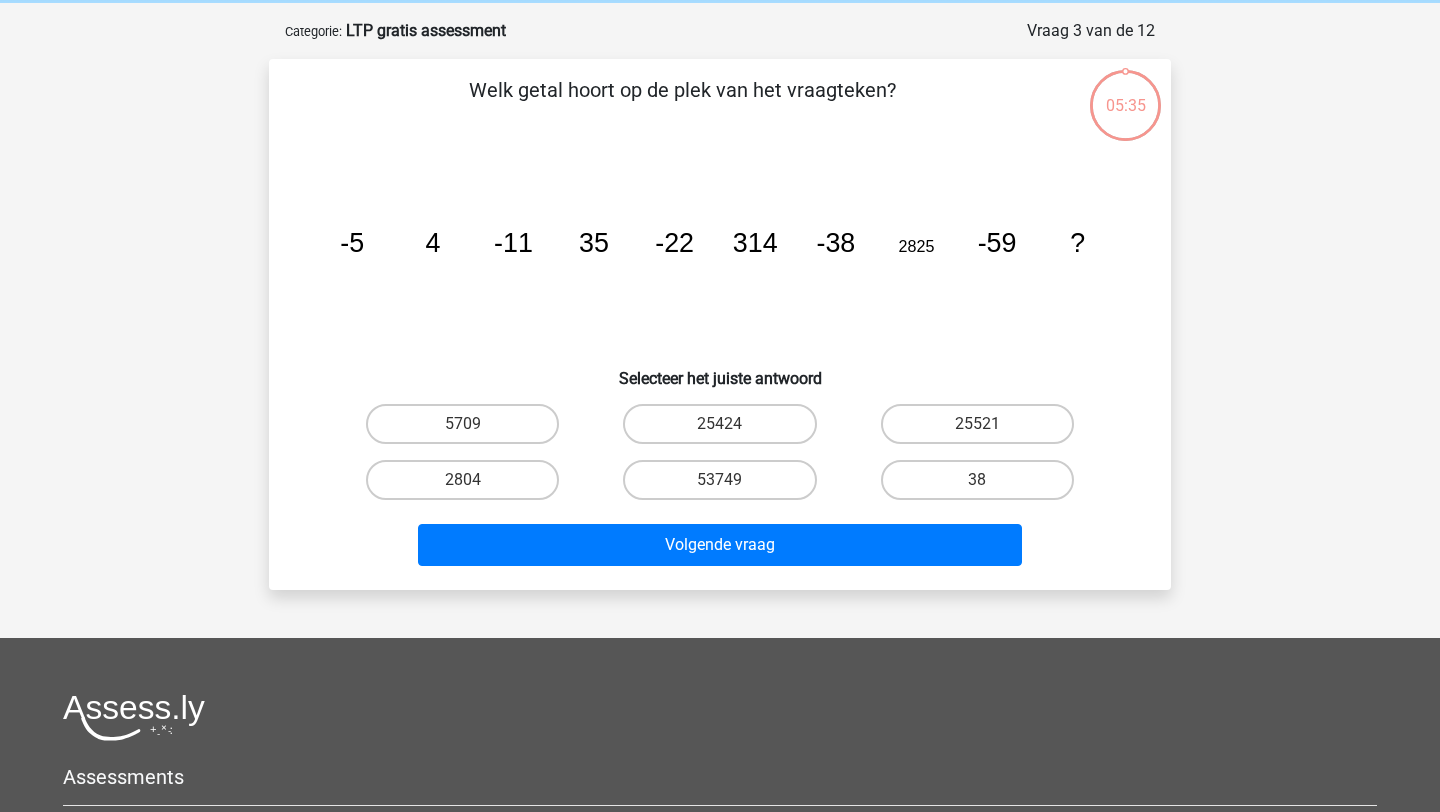 scroll, scrollTop: 100, scrollLeft: 0, axis: vertical 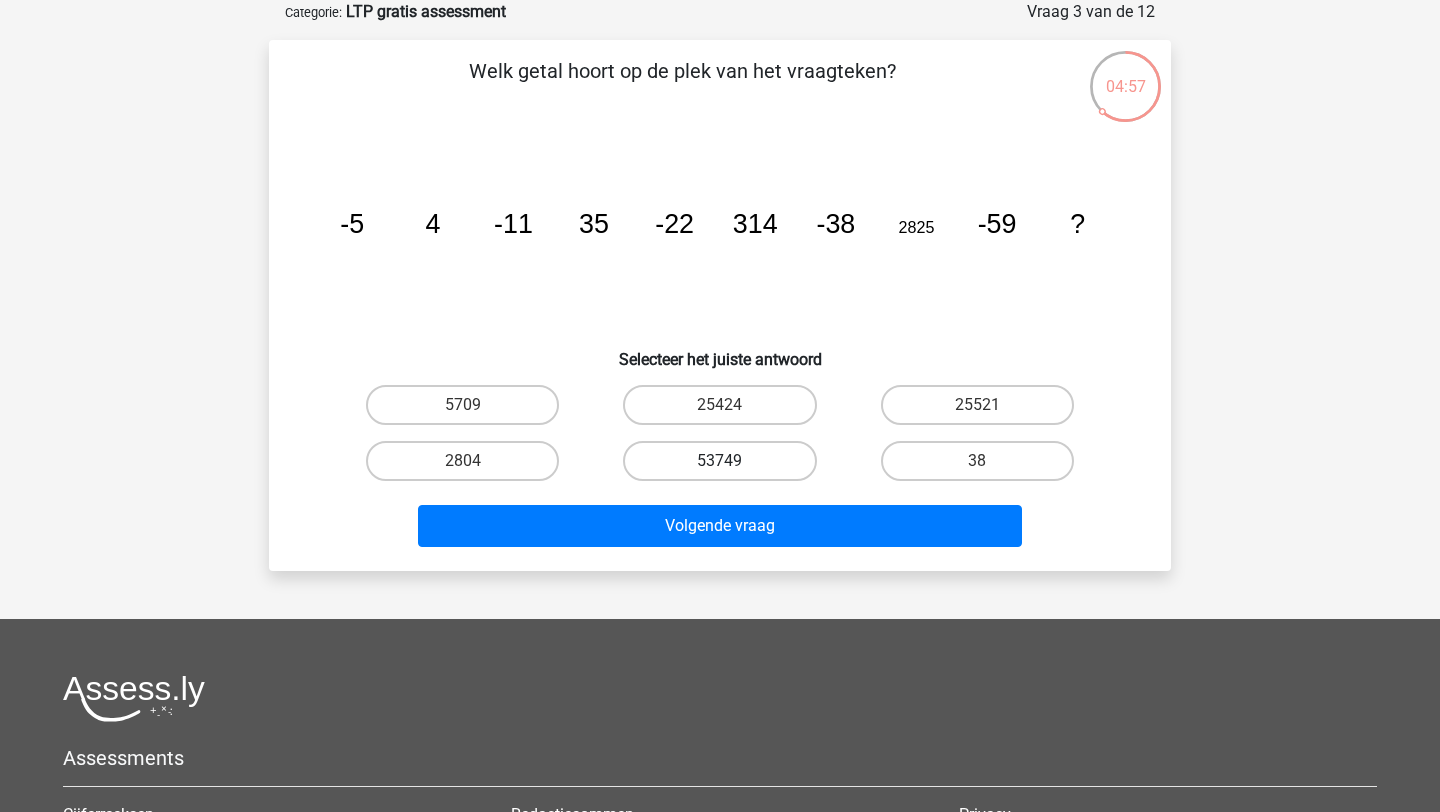 click on "53749" at bounding box center [719, 461] 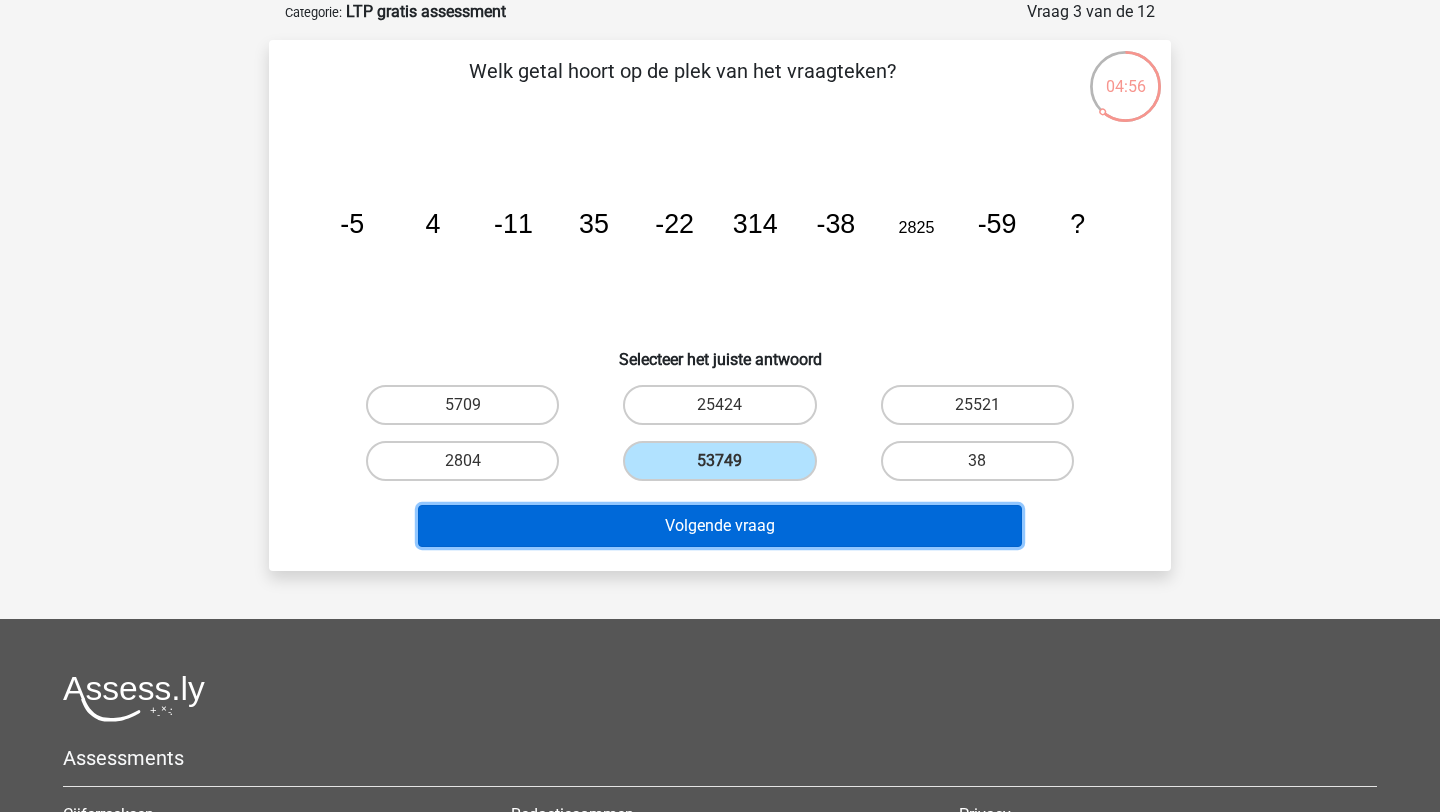 click on "Volgende vraag" at bounding box center [720, 526] 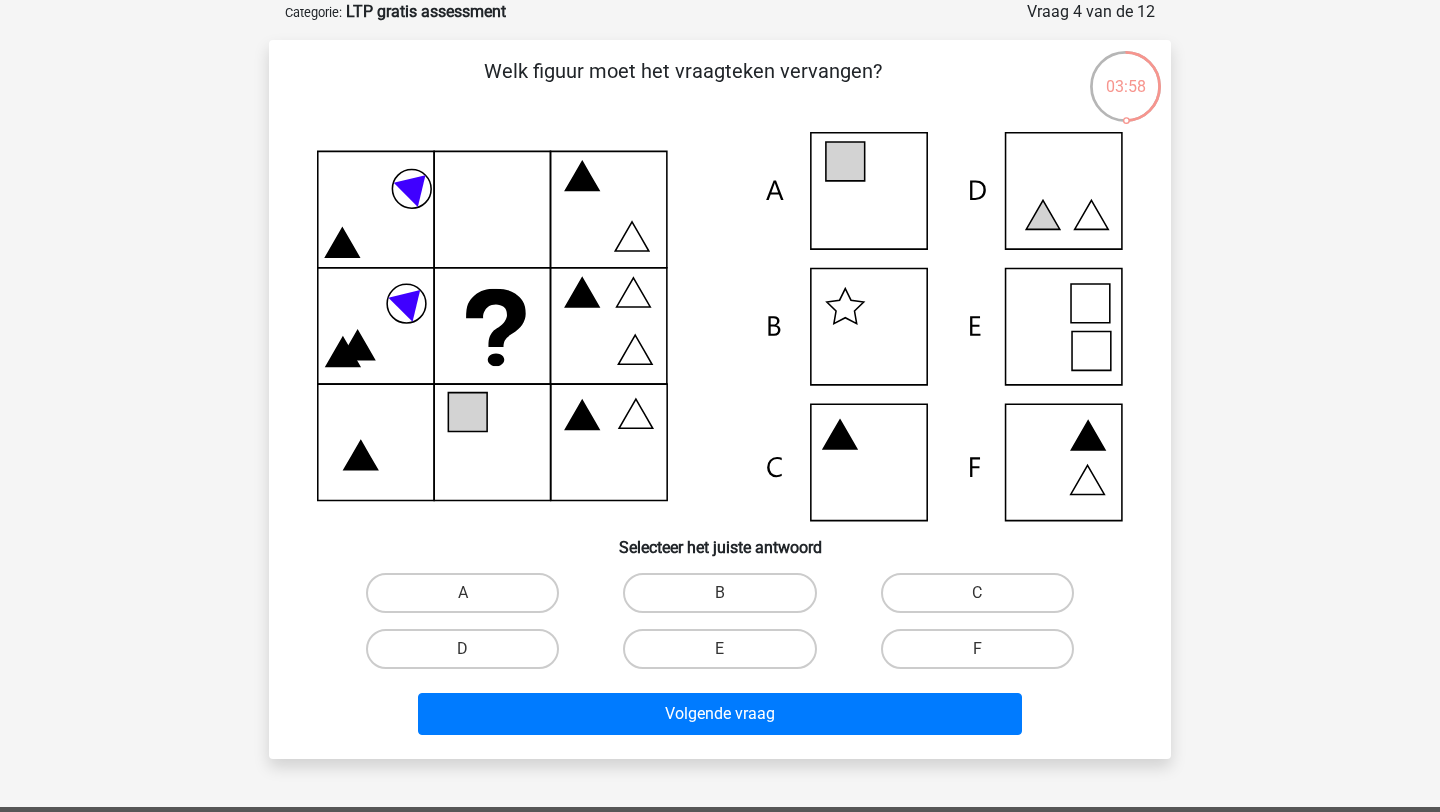 click 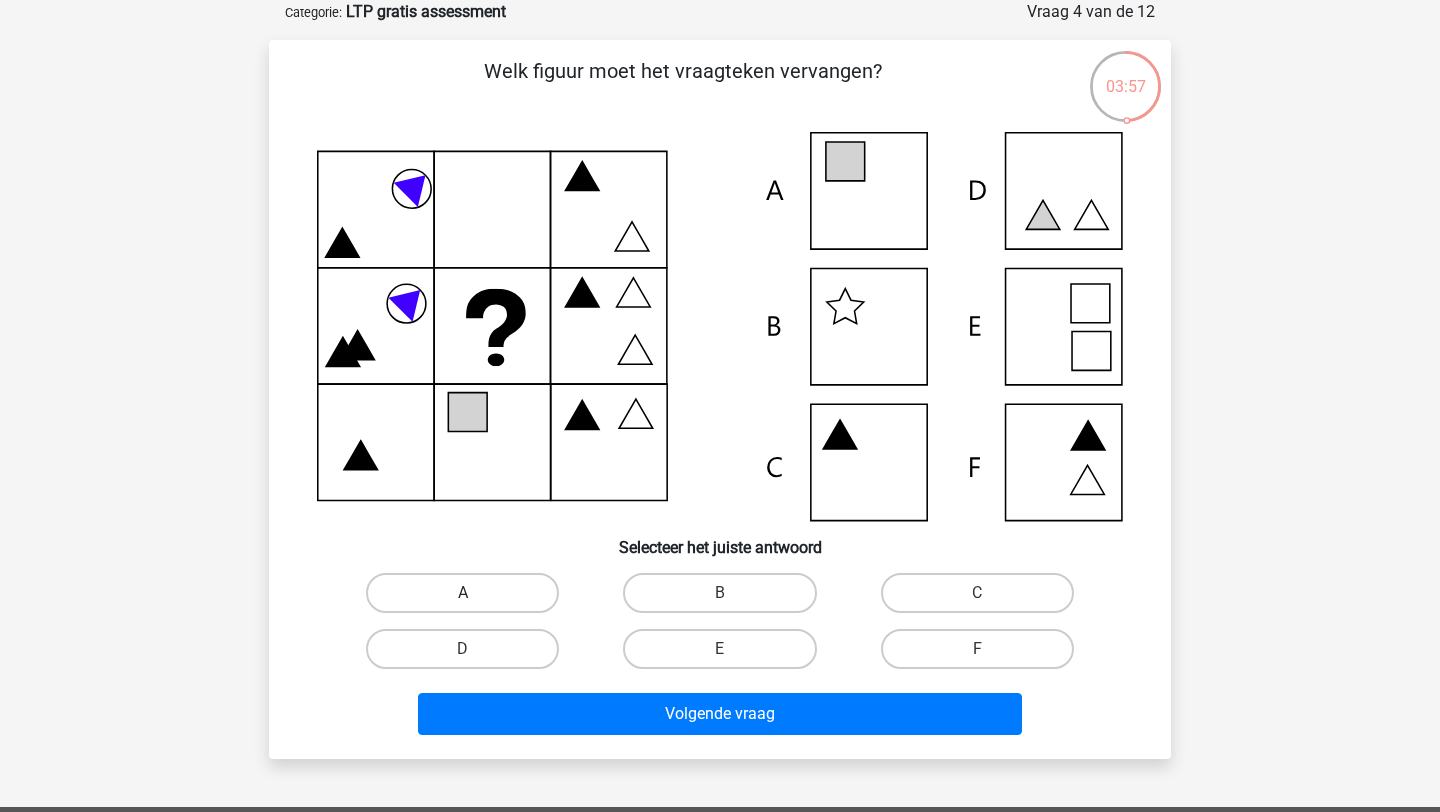 click on "A" at bounding box center (462, 593) 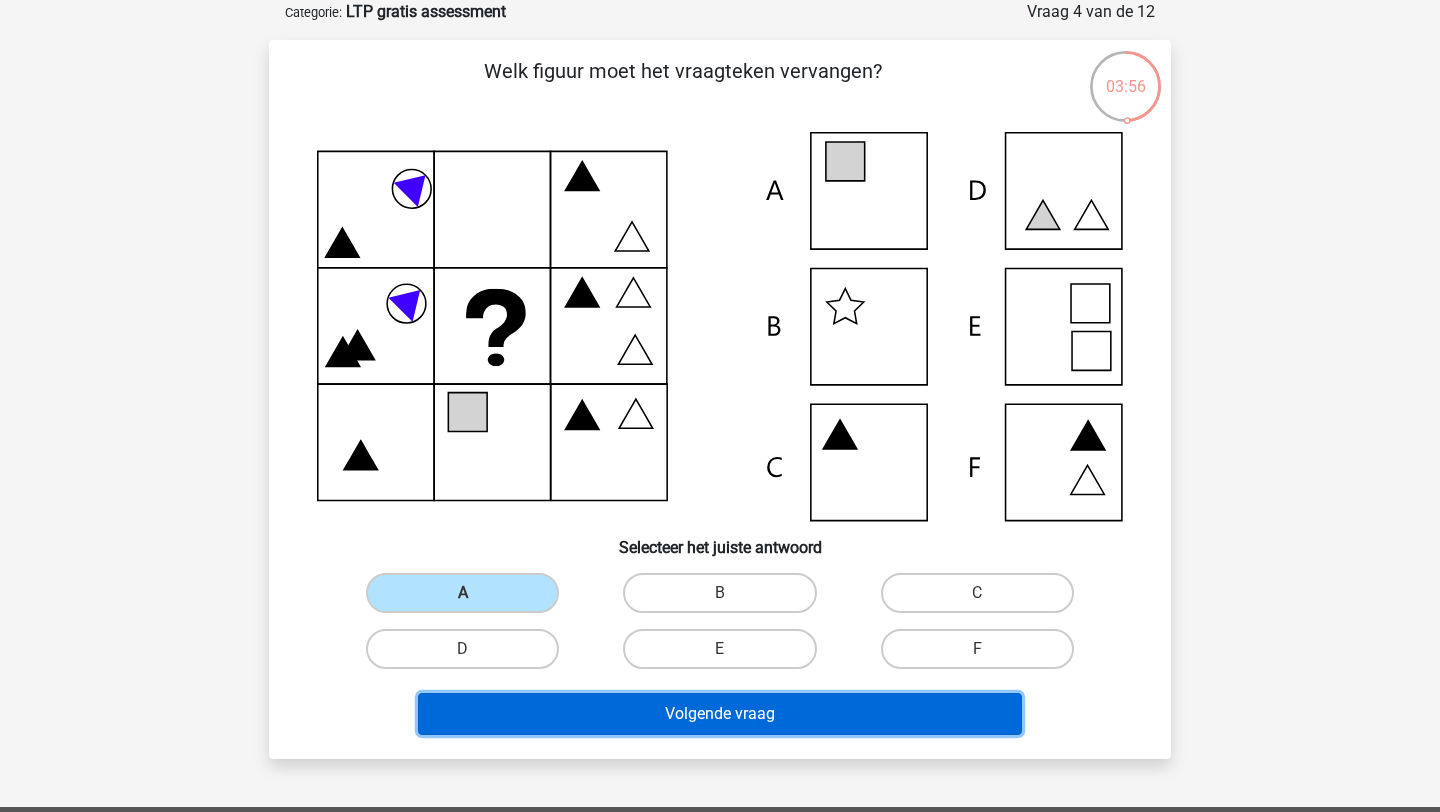 click on "Volgende vraag" at bounding box center (720, 714) 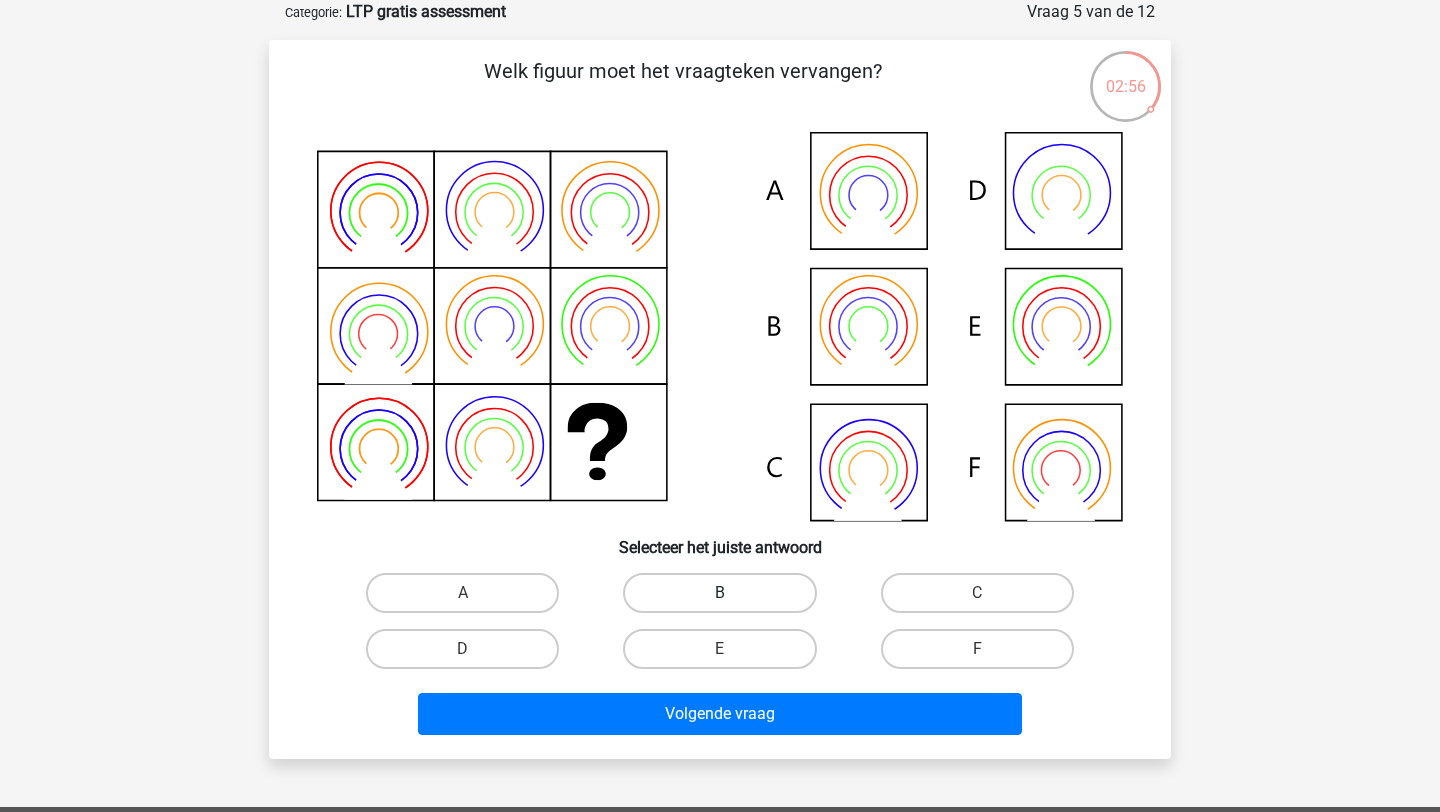 click on "B" at bounding box center [719, 593] 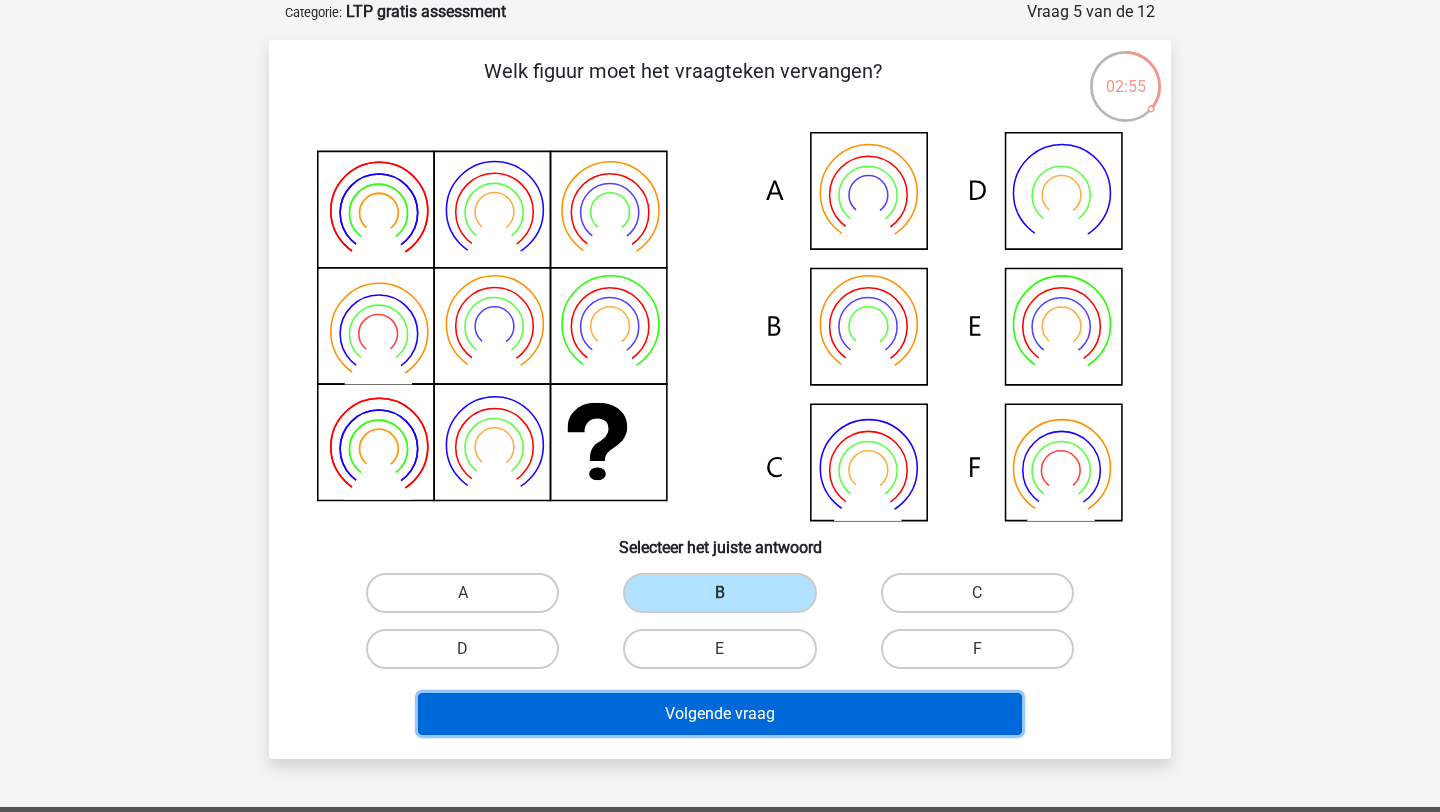 click on "Volgende vraag" at bounding box center (720, 714) 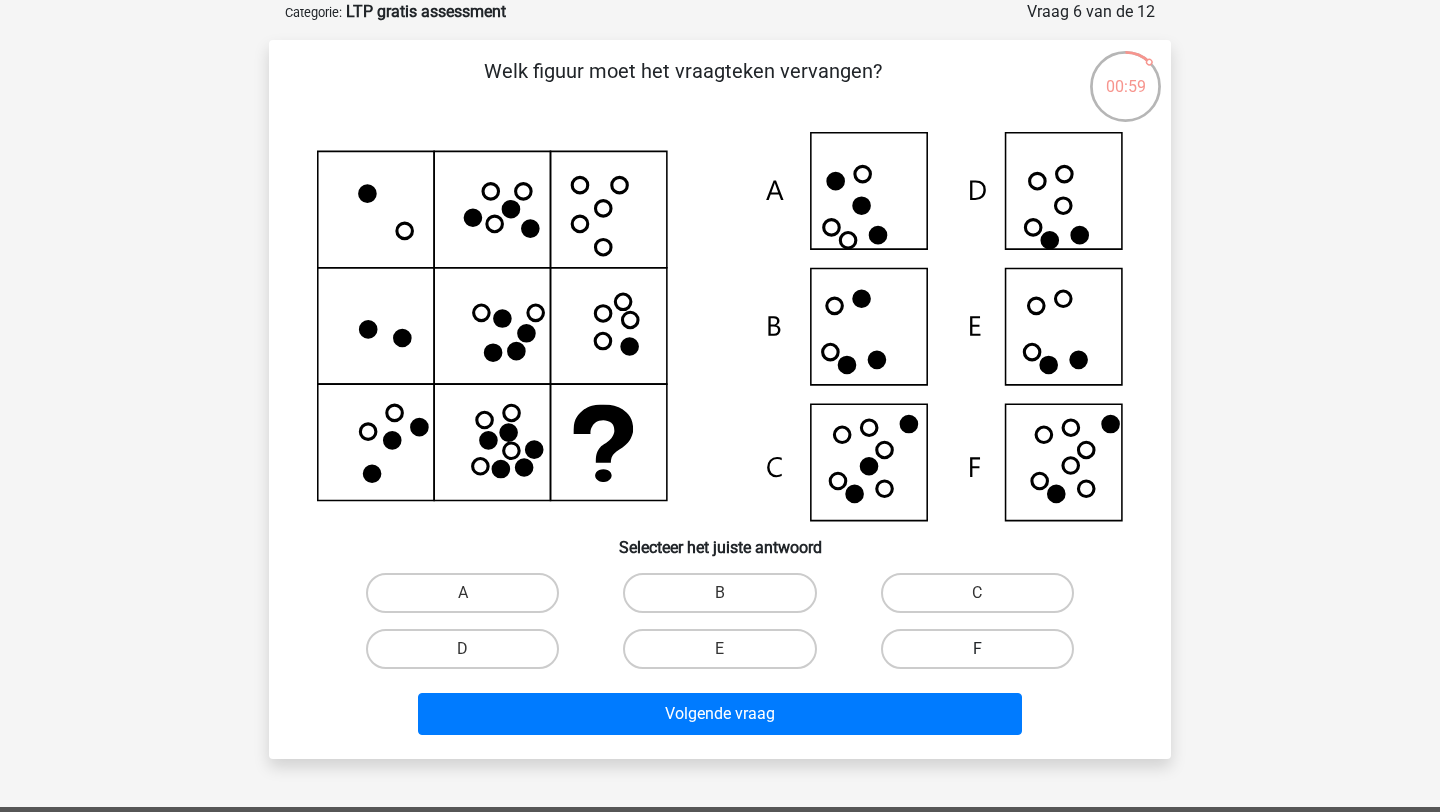 click on "F" at bounding box center [977, 649] 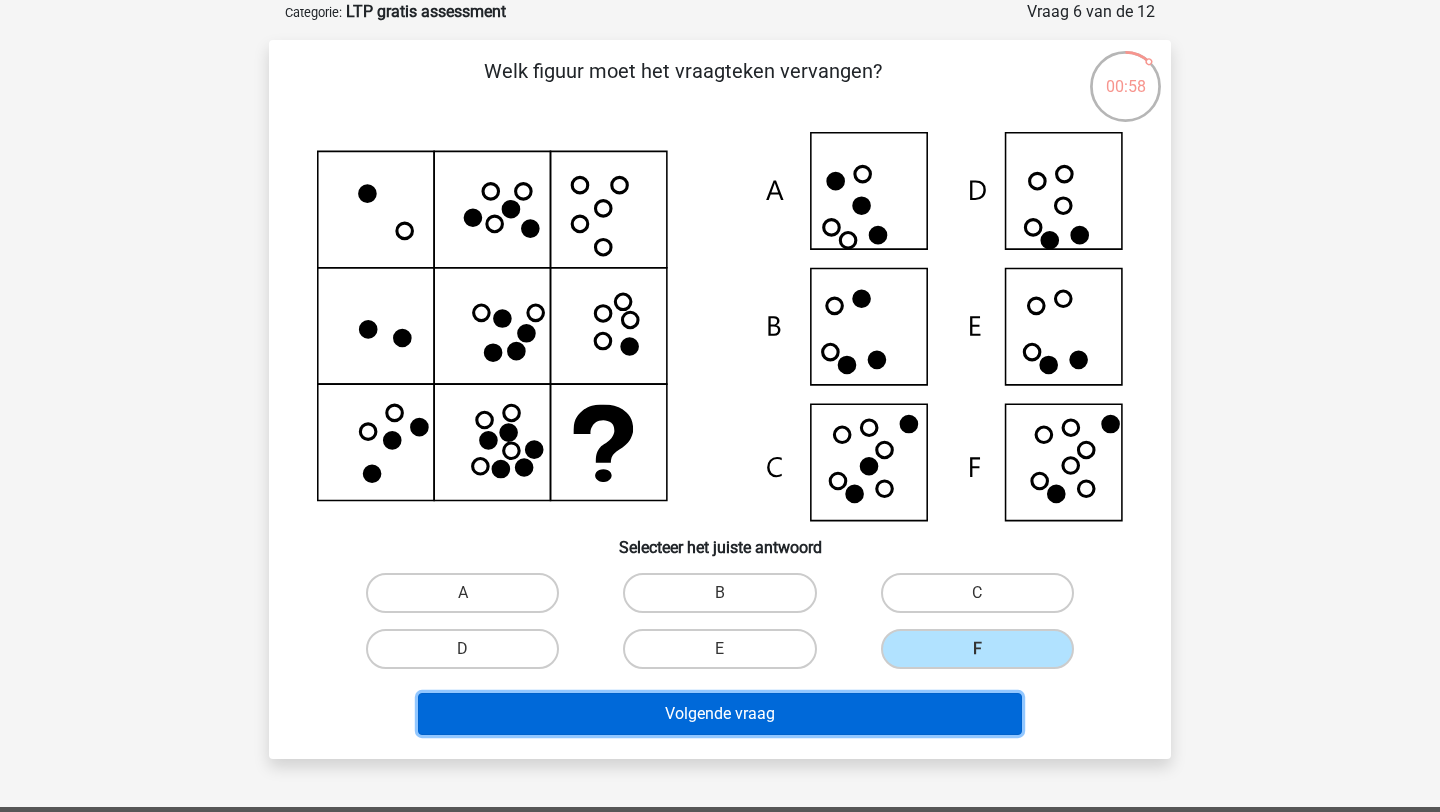 click on "Volgende vraag" at bounding box center [720, 714] 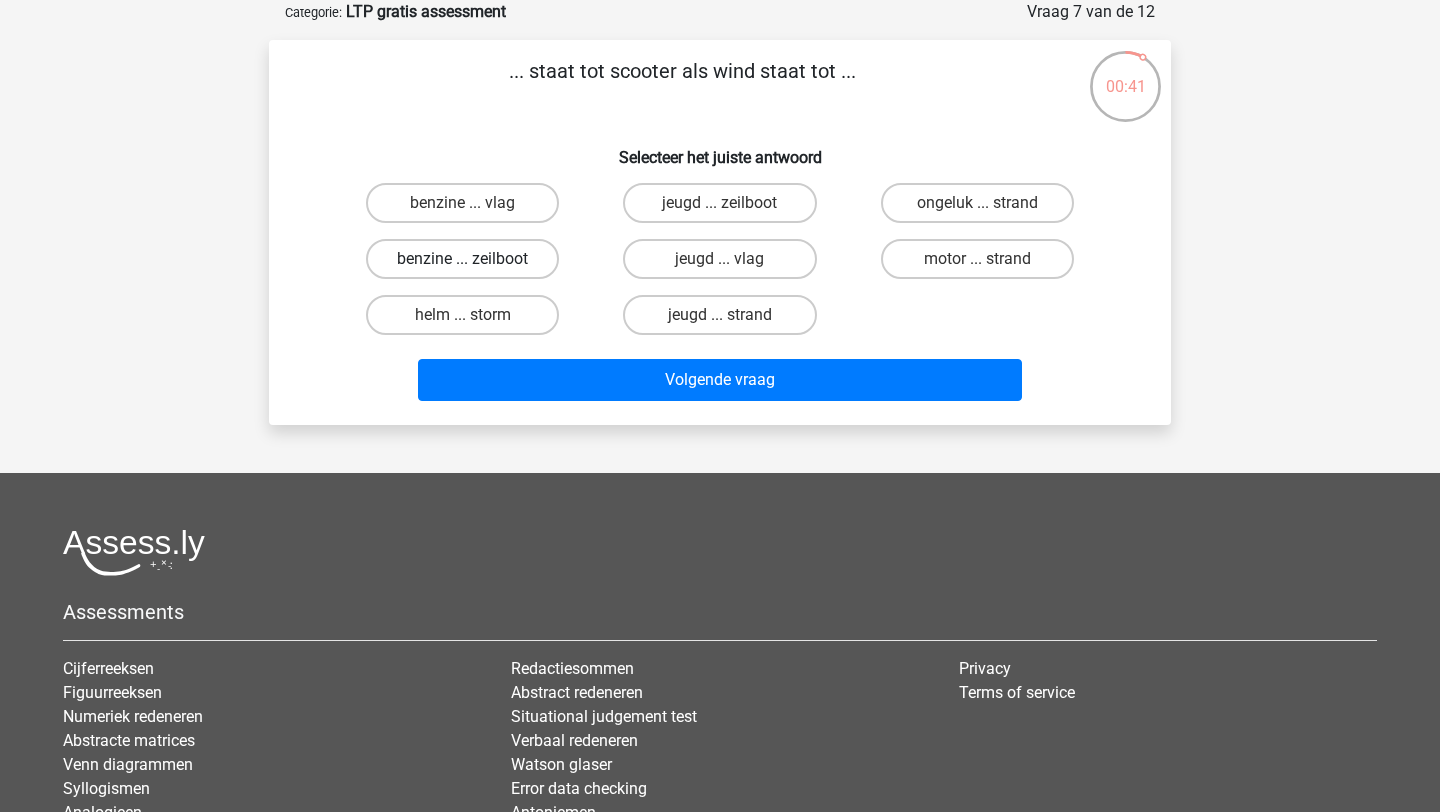 click on "benzine ... zeilboot" at bounding box center [462, 259] 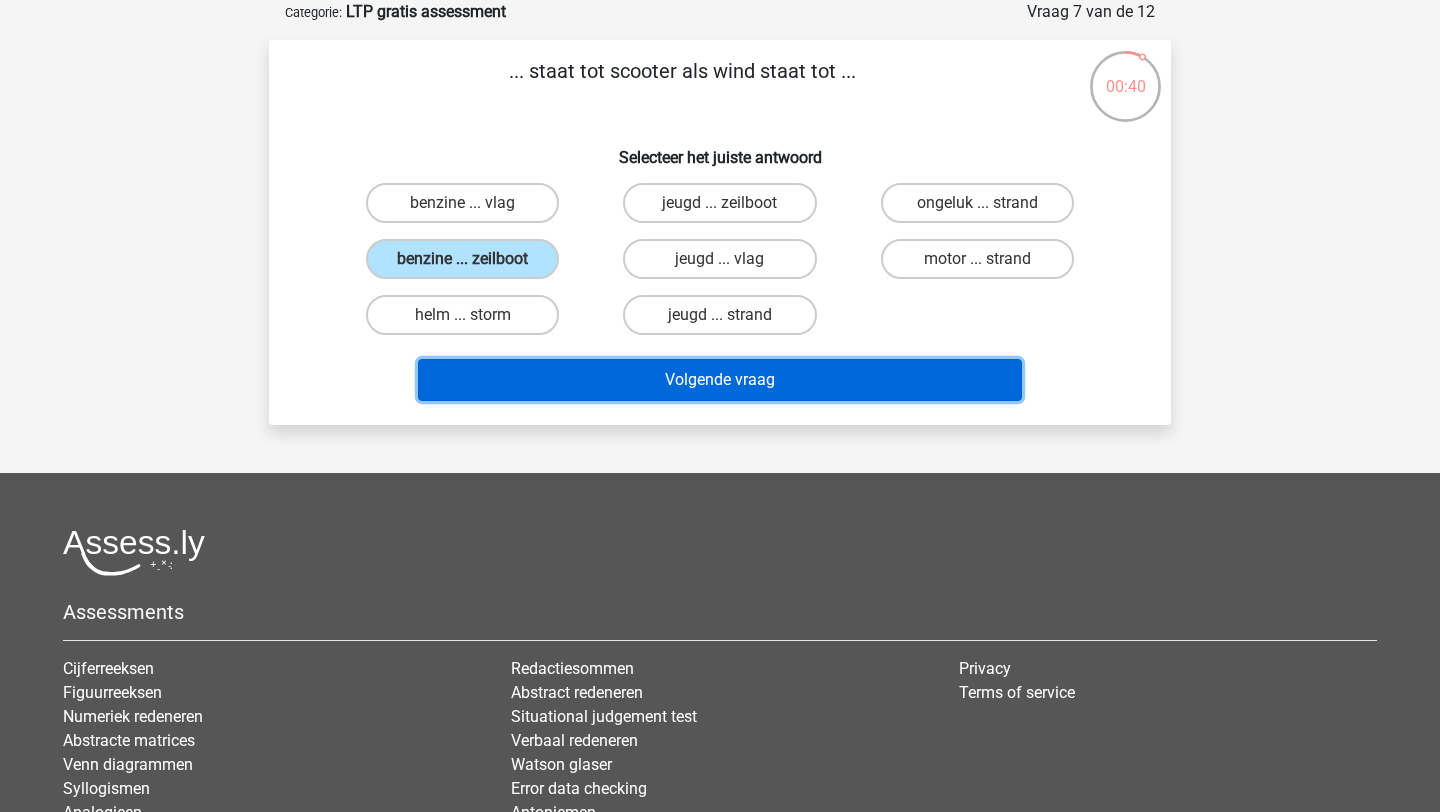 click on "Volgende vraag" at bounding box center (720, 380) 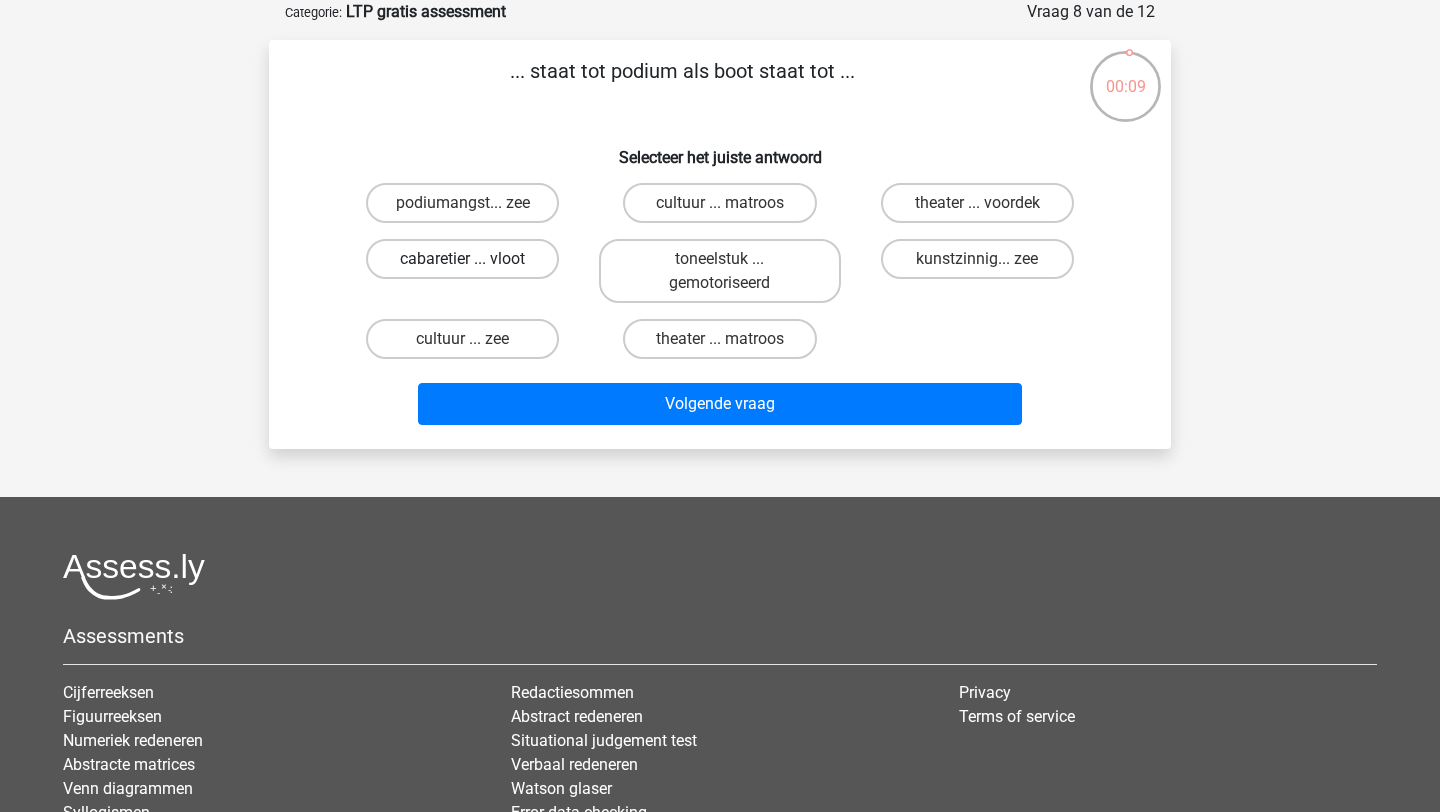 click on "cabaretier ... vloot" at bounding box center (462, 259) 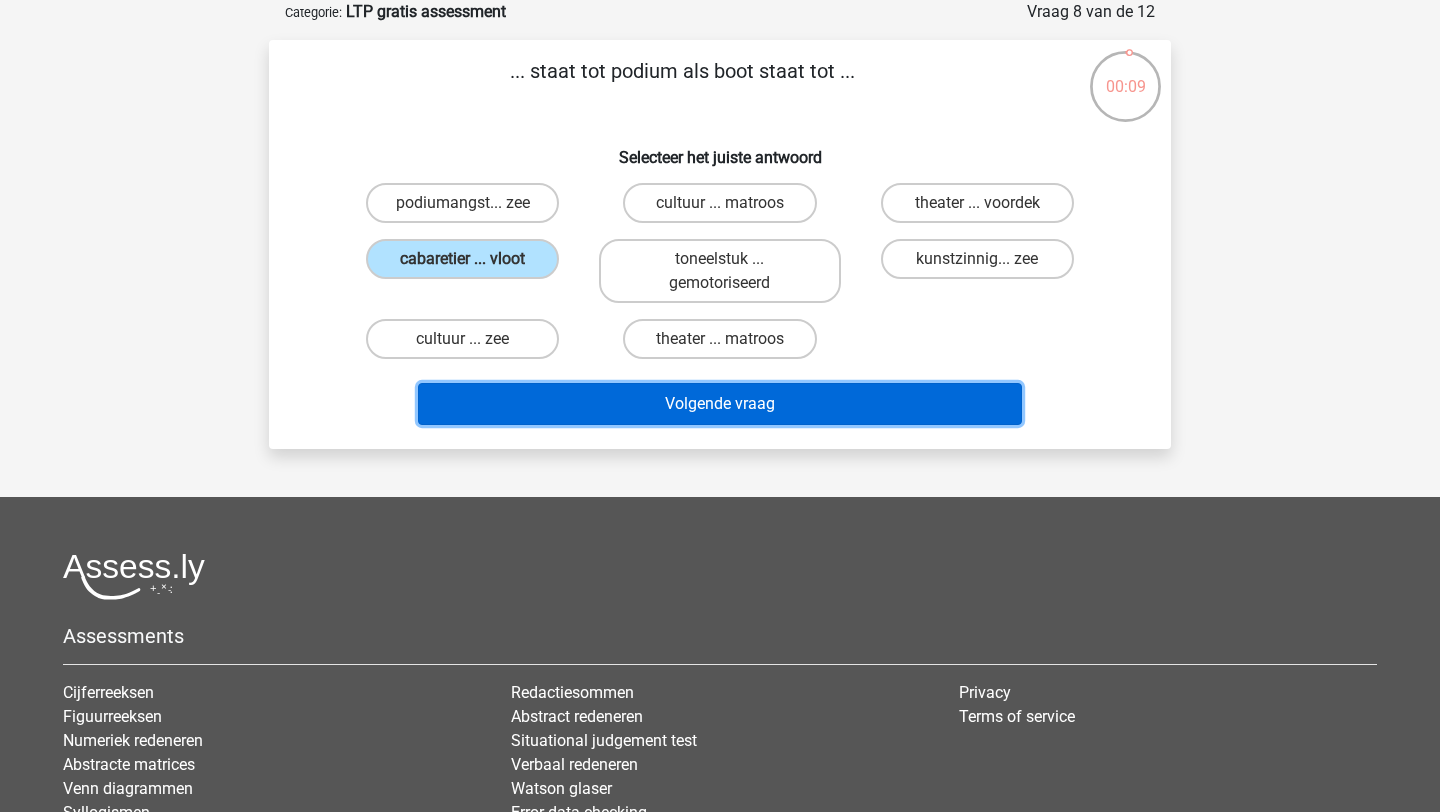 click on "Volgende vraag" at bounding box center (720, 404) 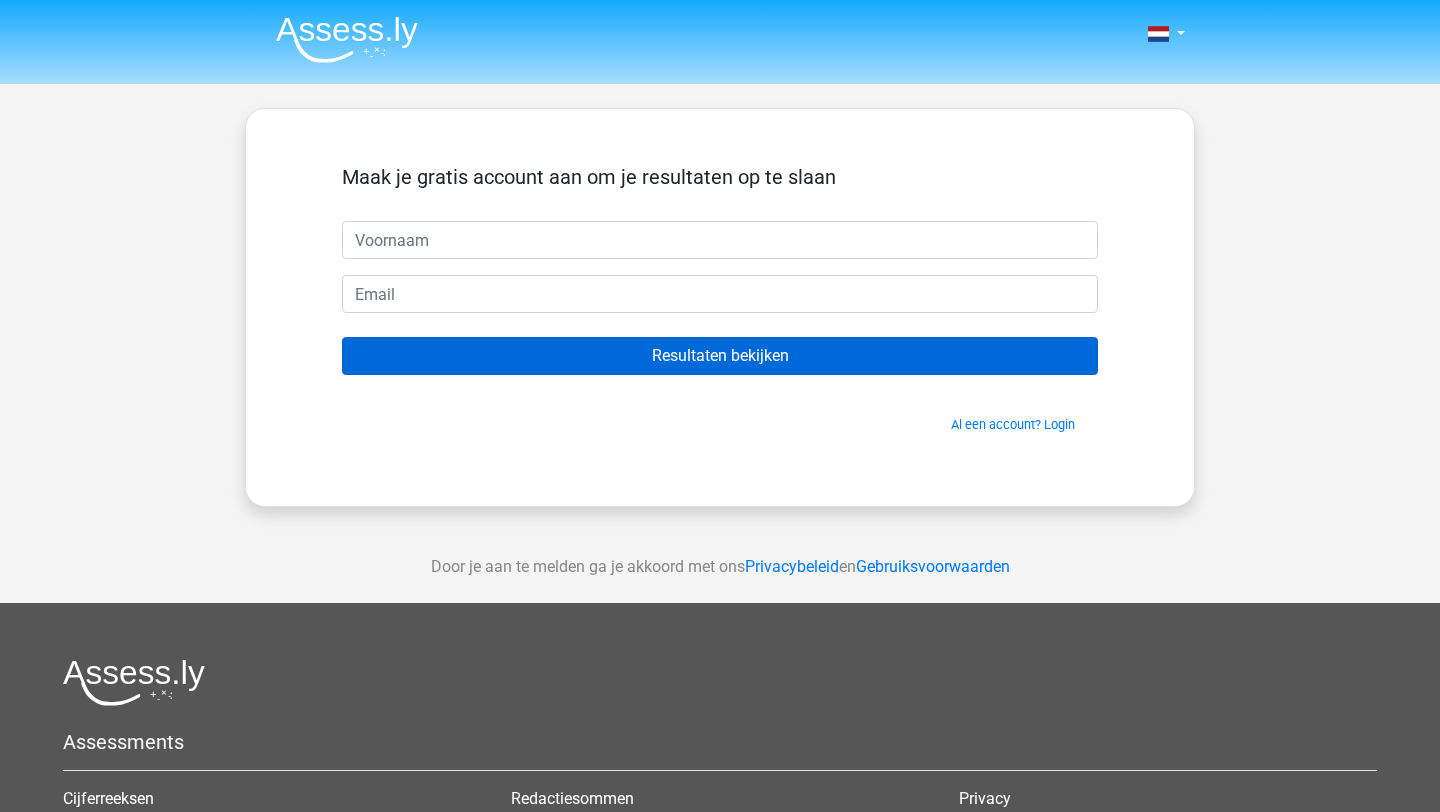 scroll, scrollTop: 0, scrollLeft: 0, axis: both 